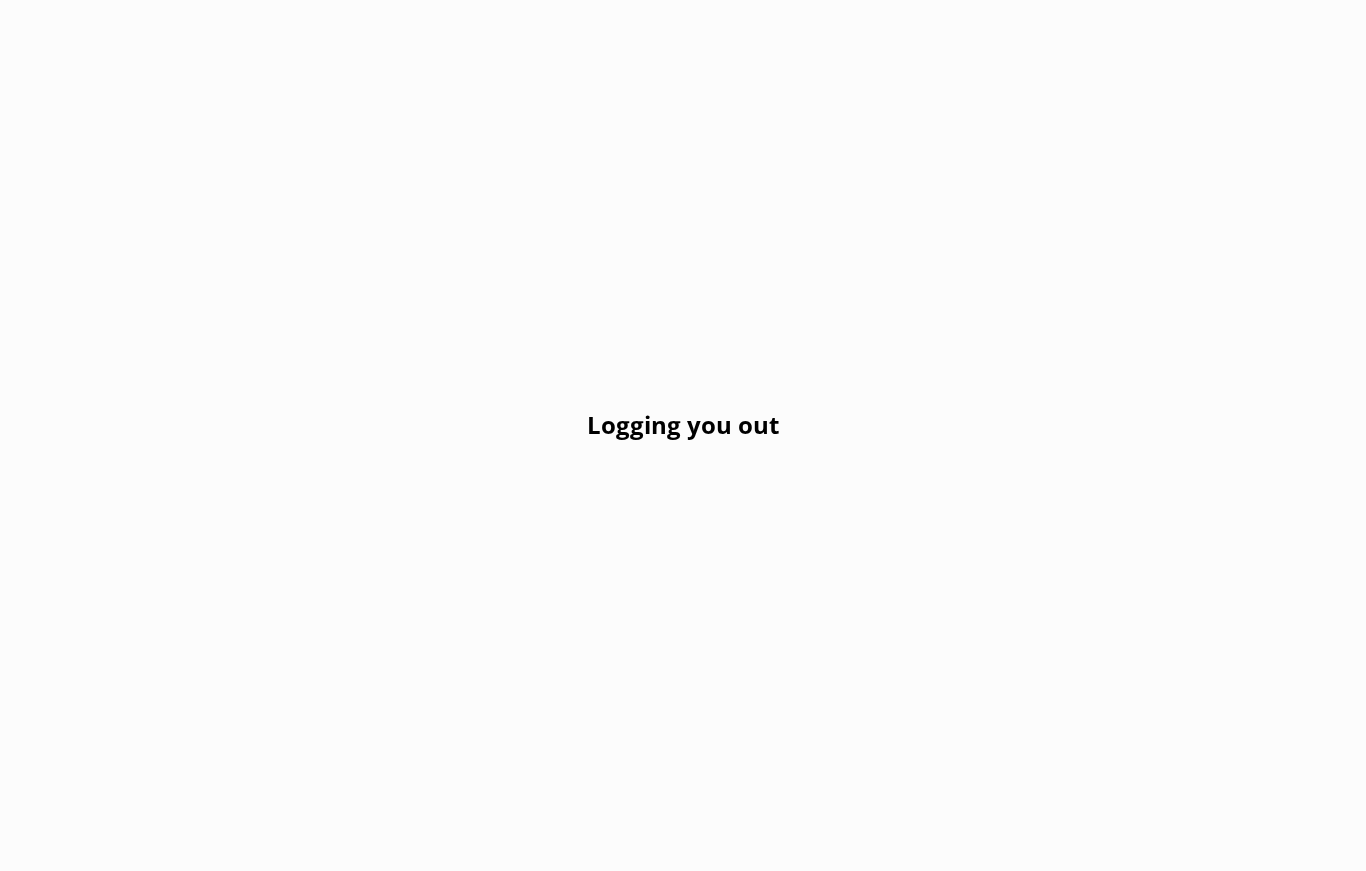 scroll, scrollTop: 0, scrollLeft: 0, axis: both 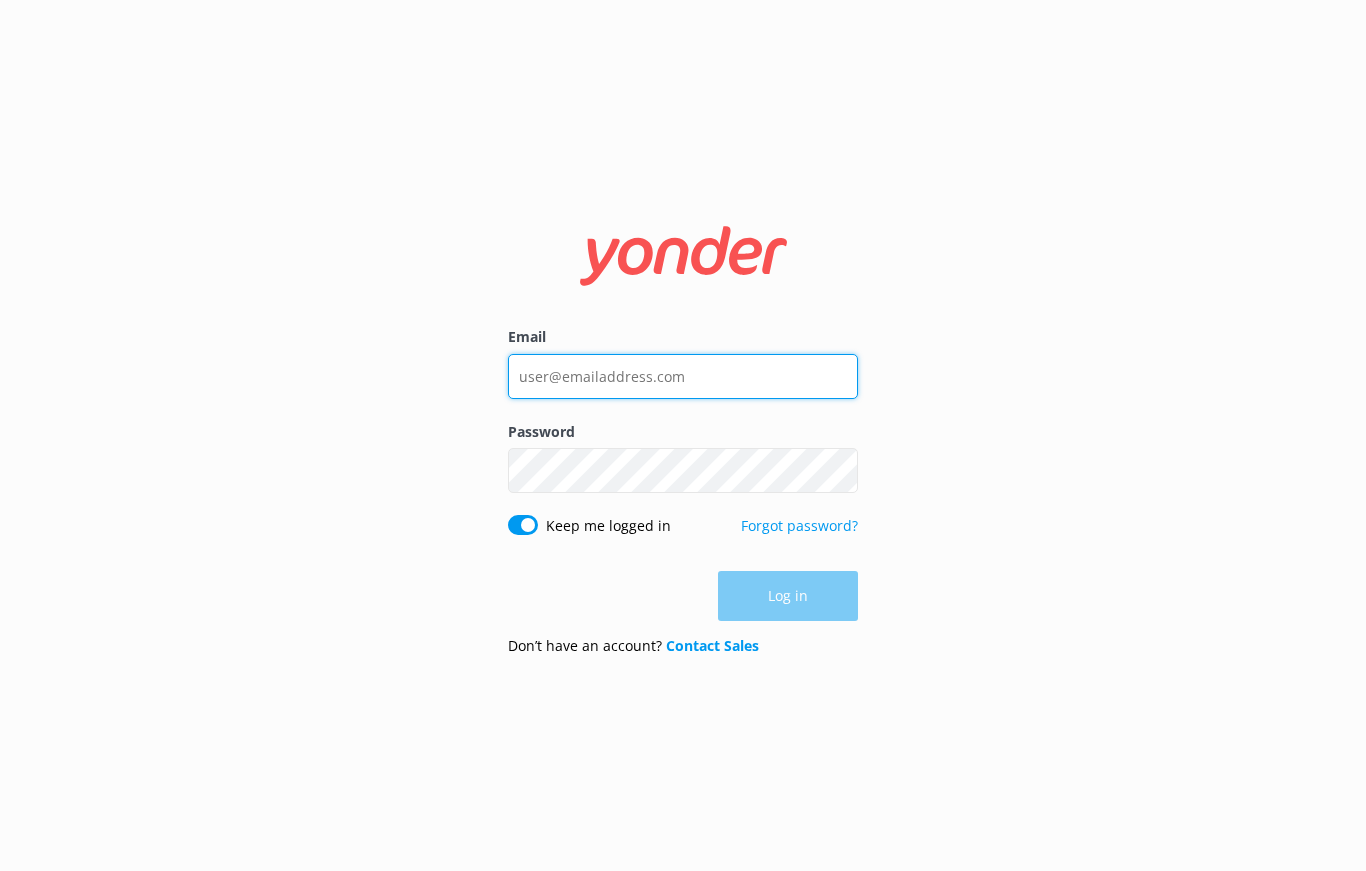 click on "Email" at bounding box center (683, 376) 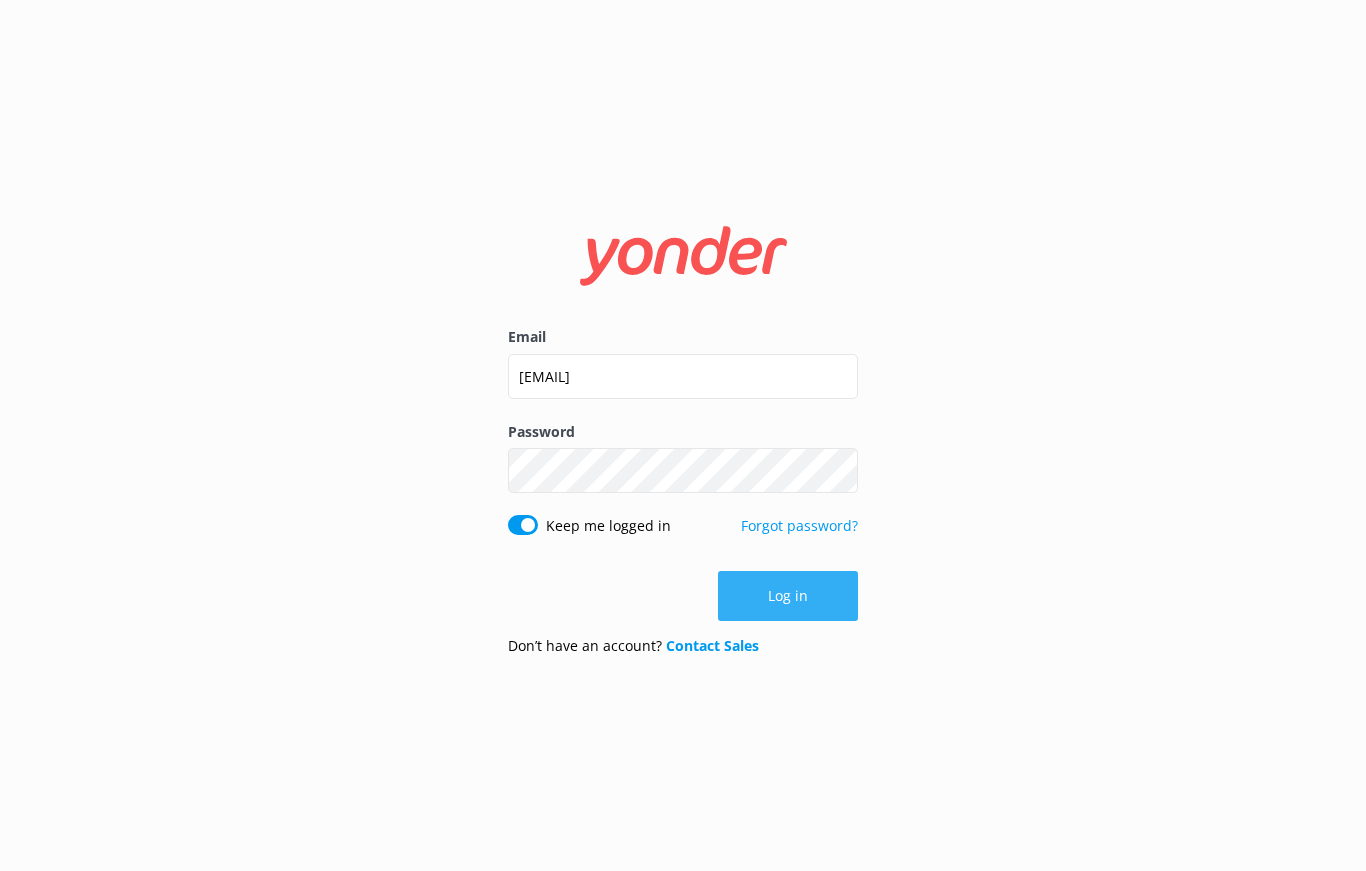 click on "Log in" at bounding box center [788, 596] 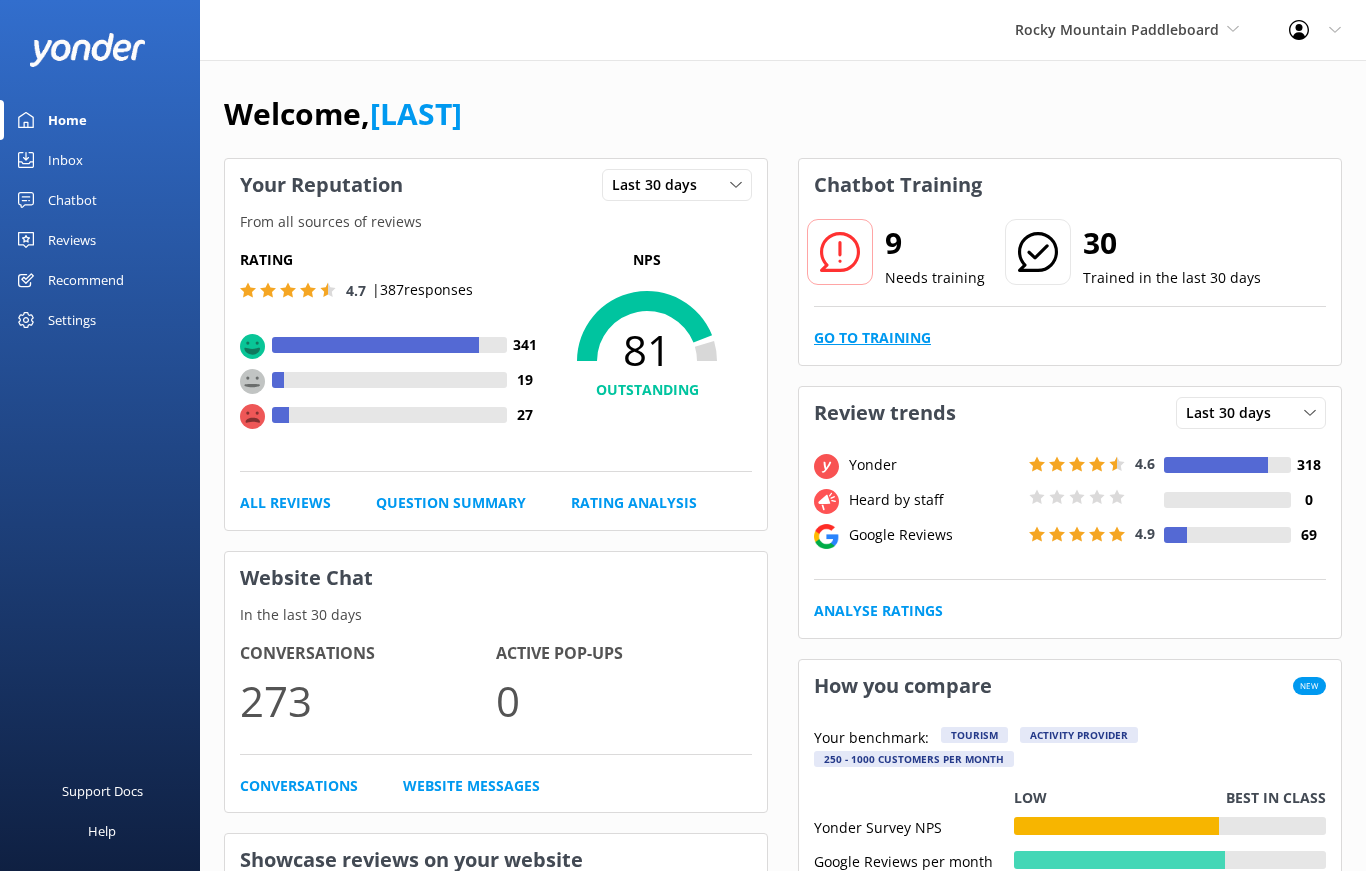 click on "Go to Training" at bounding box center [872, 338] 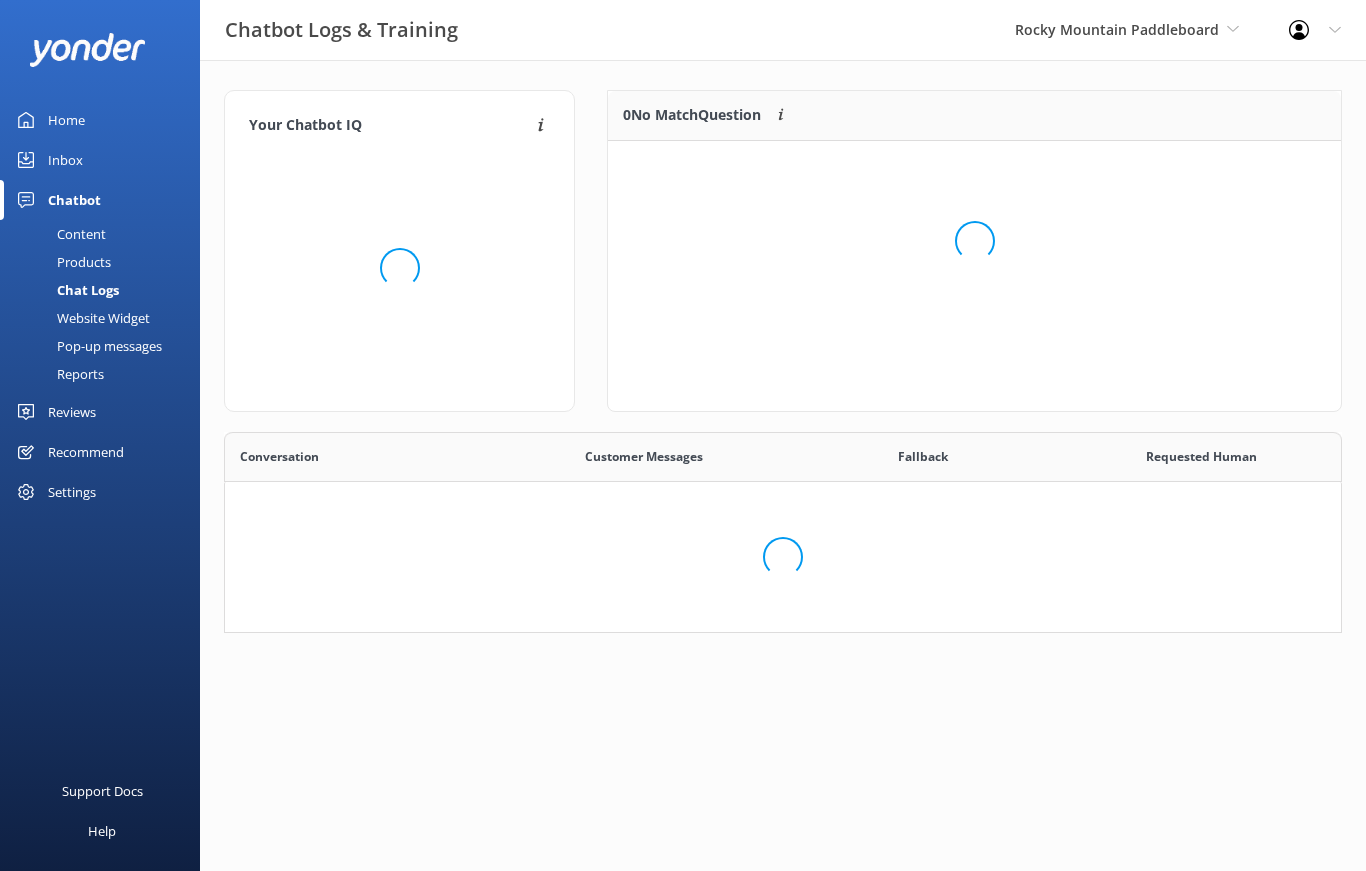 scroll, scrollTop: 1, scrollLeft: 1, axis: both 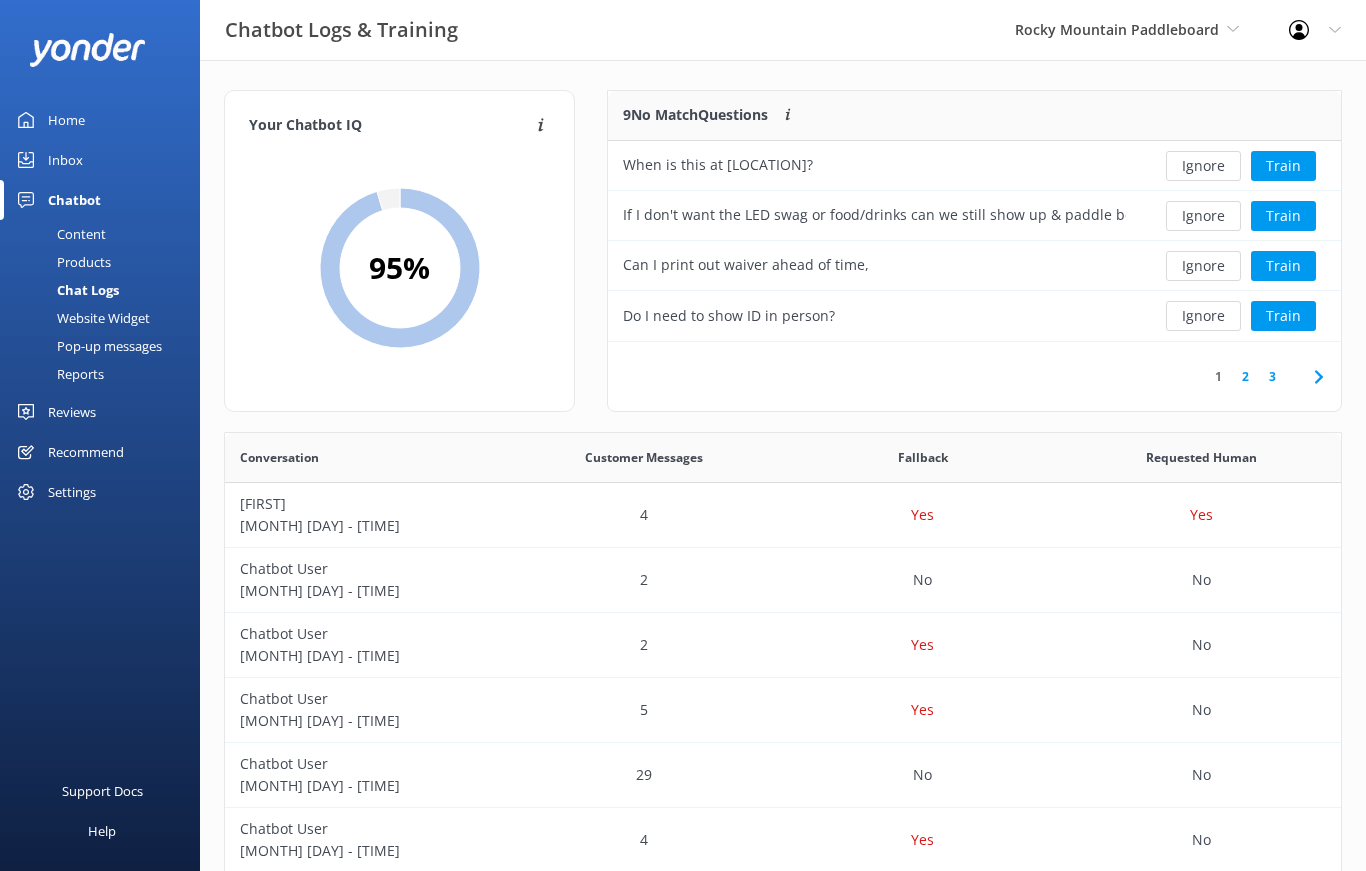 click on "2" at bounding box center (1245, 376) 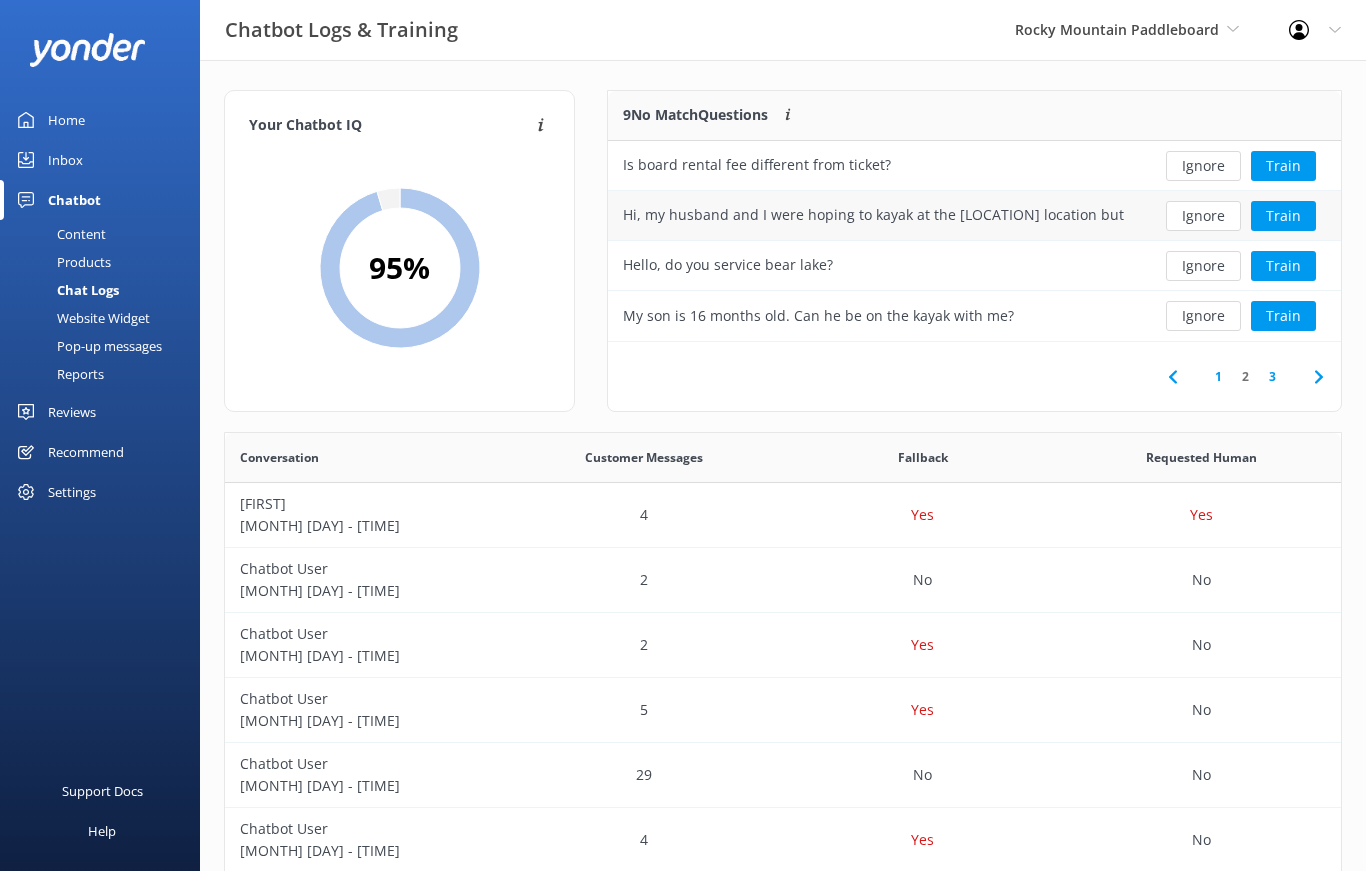click on "Hi, my husband and I were hoping to kayak at the lakewood location but are not renting a car. We are getting dropped off by uber. Do we have to pay a park entry fee?" at bounding box center [874, 215] 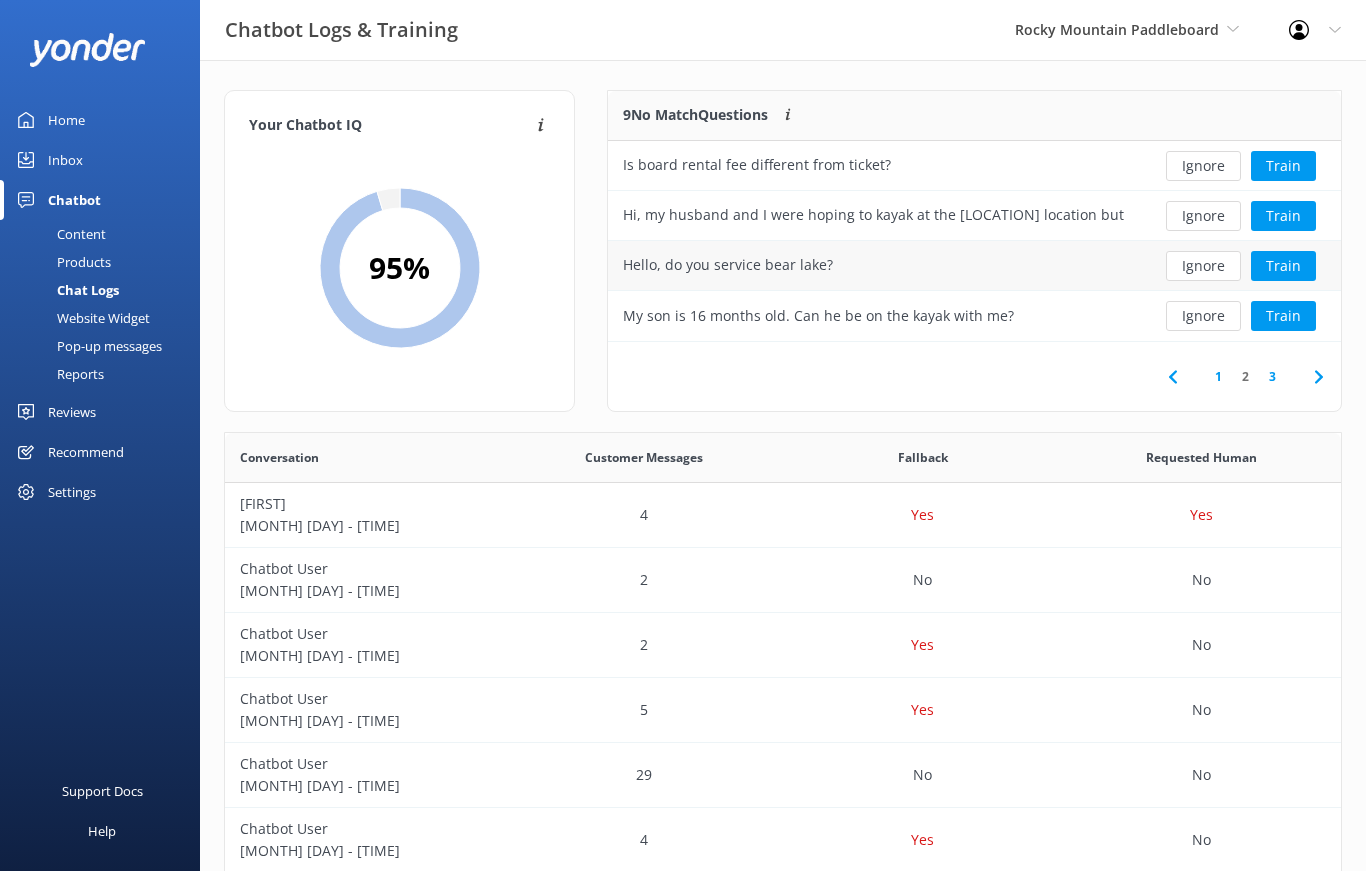 click on "Hello, do you service bear lake?" at bounding box center [728, 265] 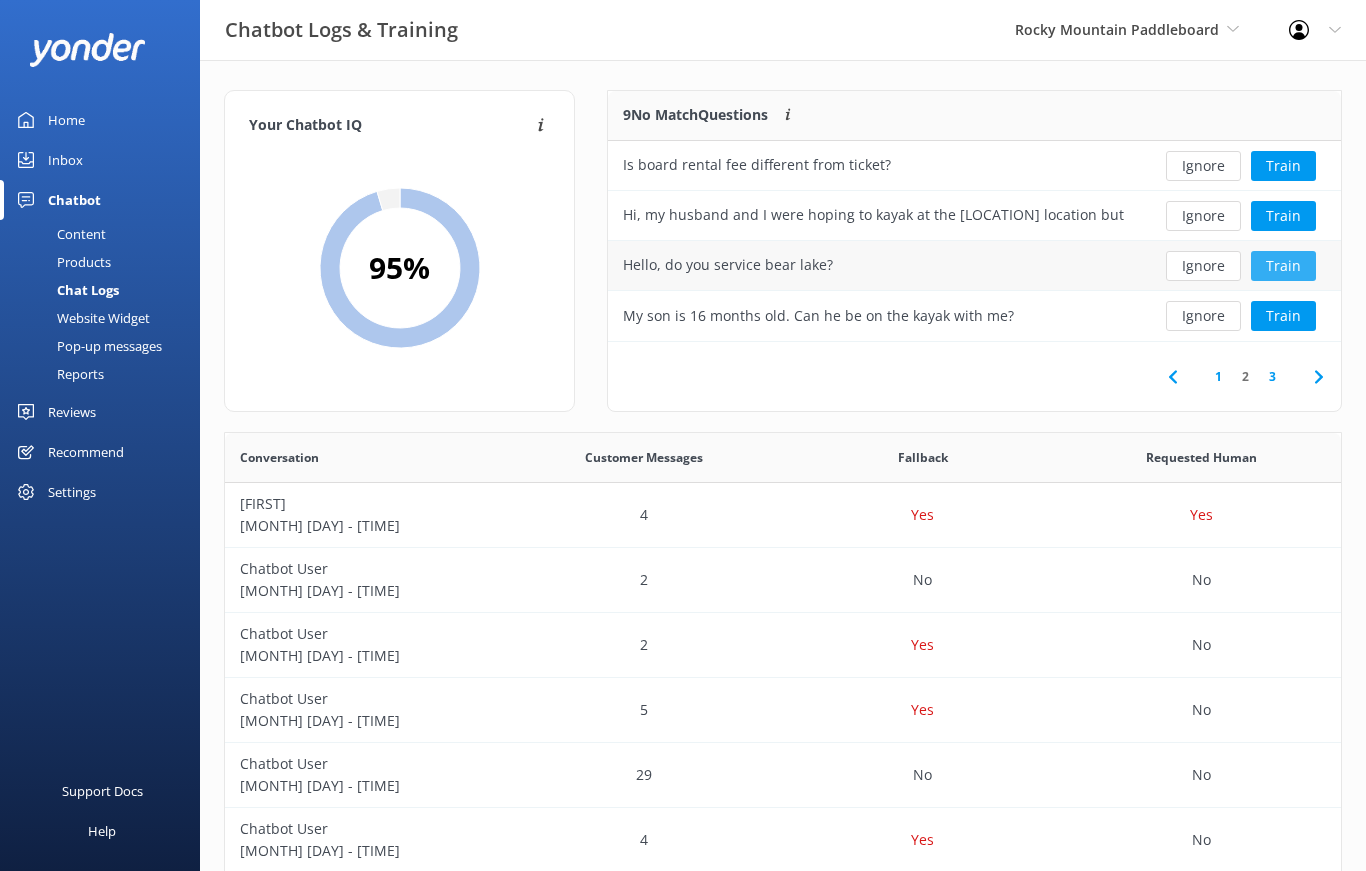 click on "Train" at bounding box center (1283, 266) 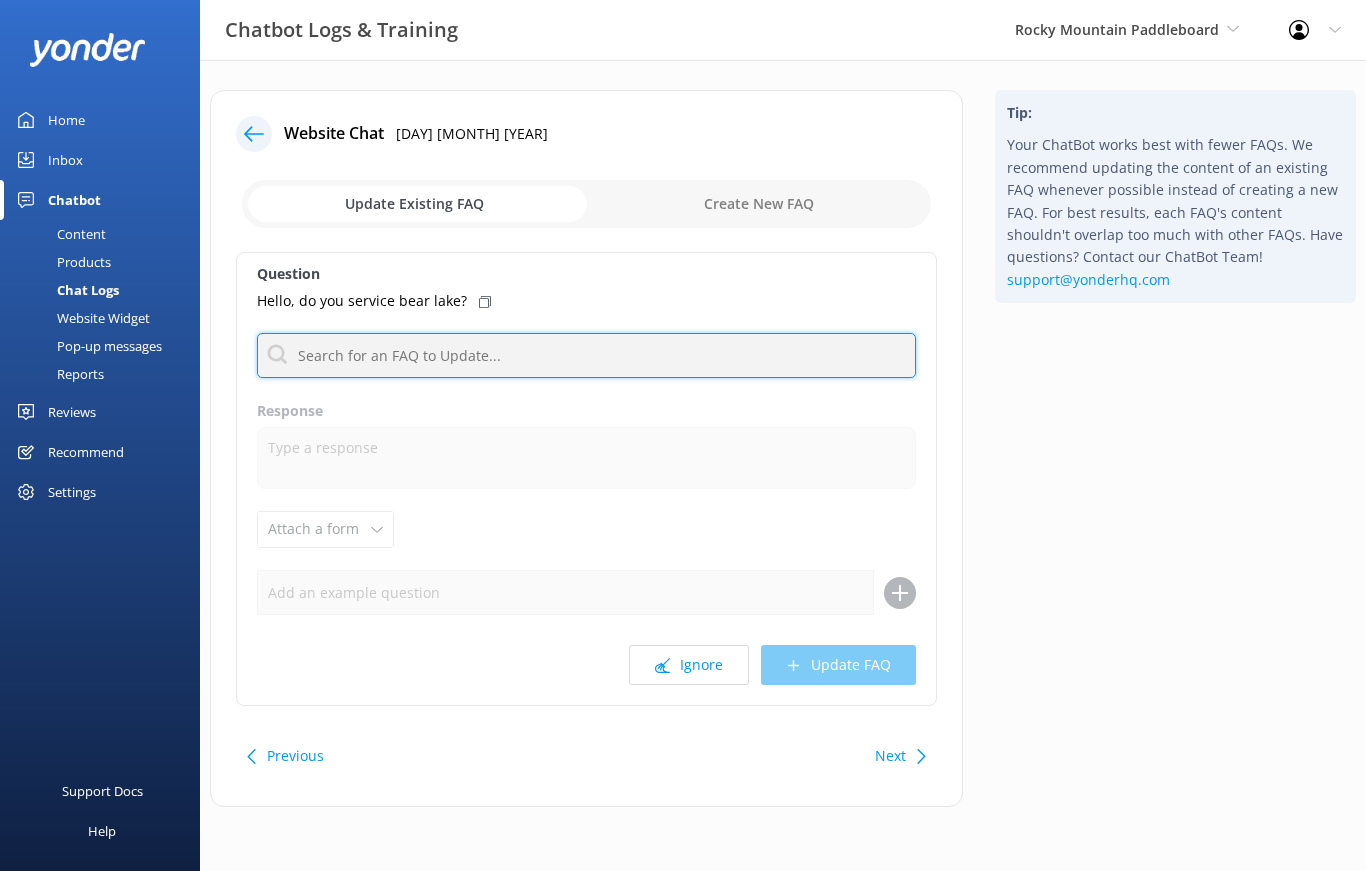 click at bounding box center (586, 355) 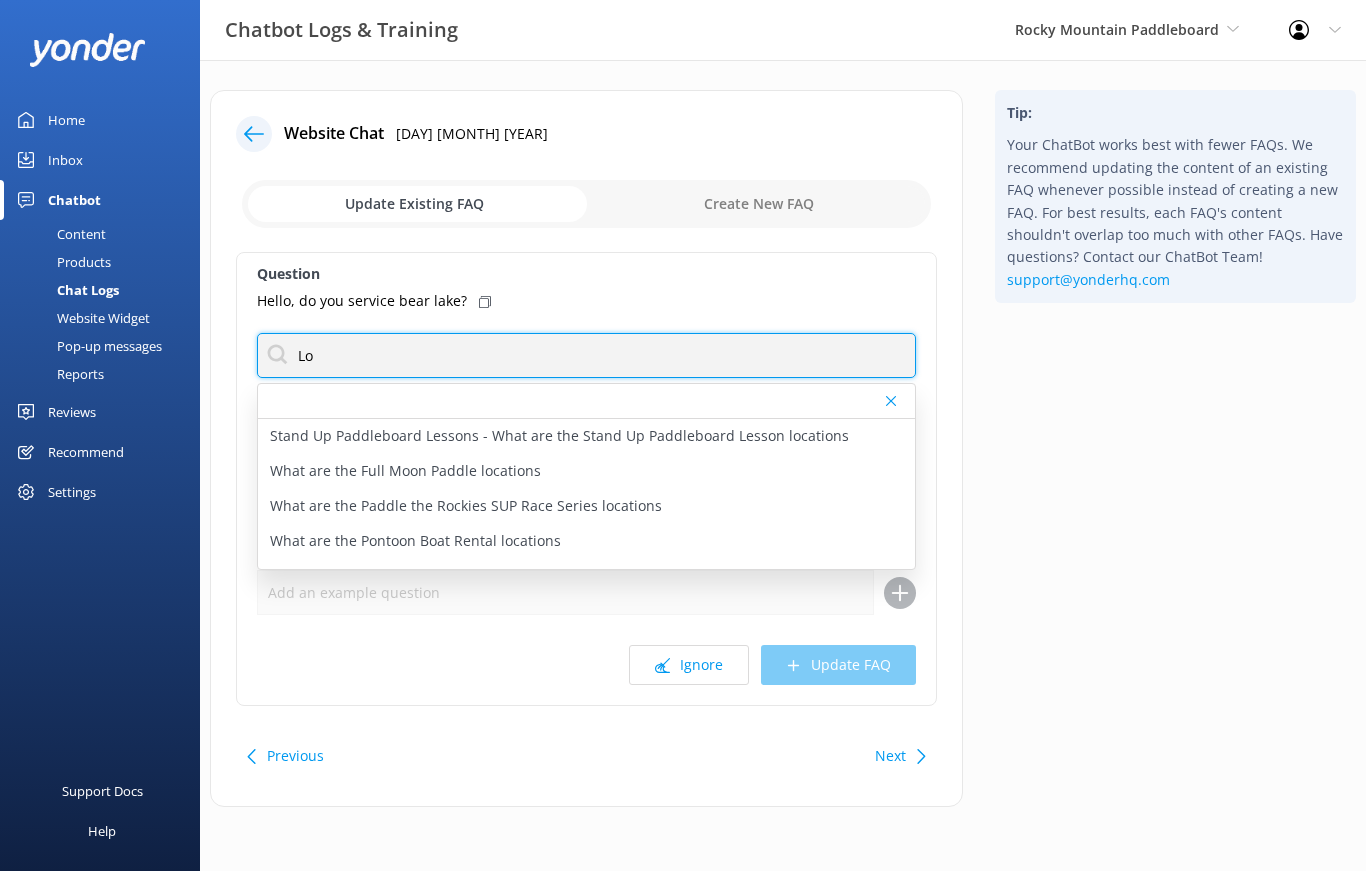 type on "L" 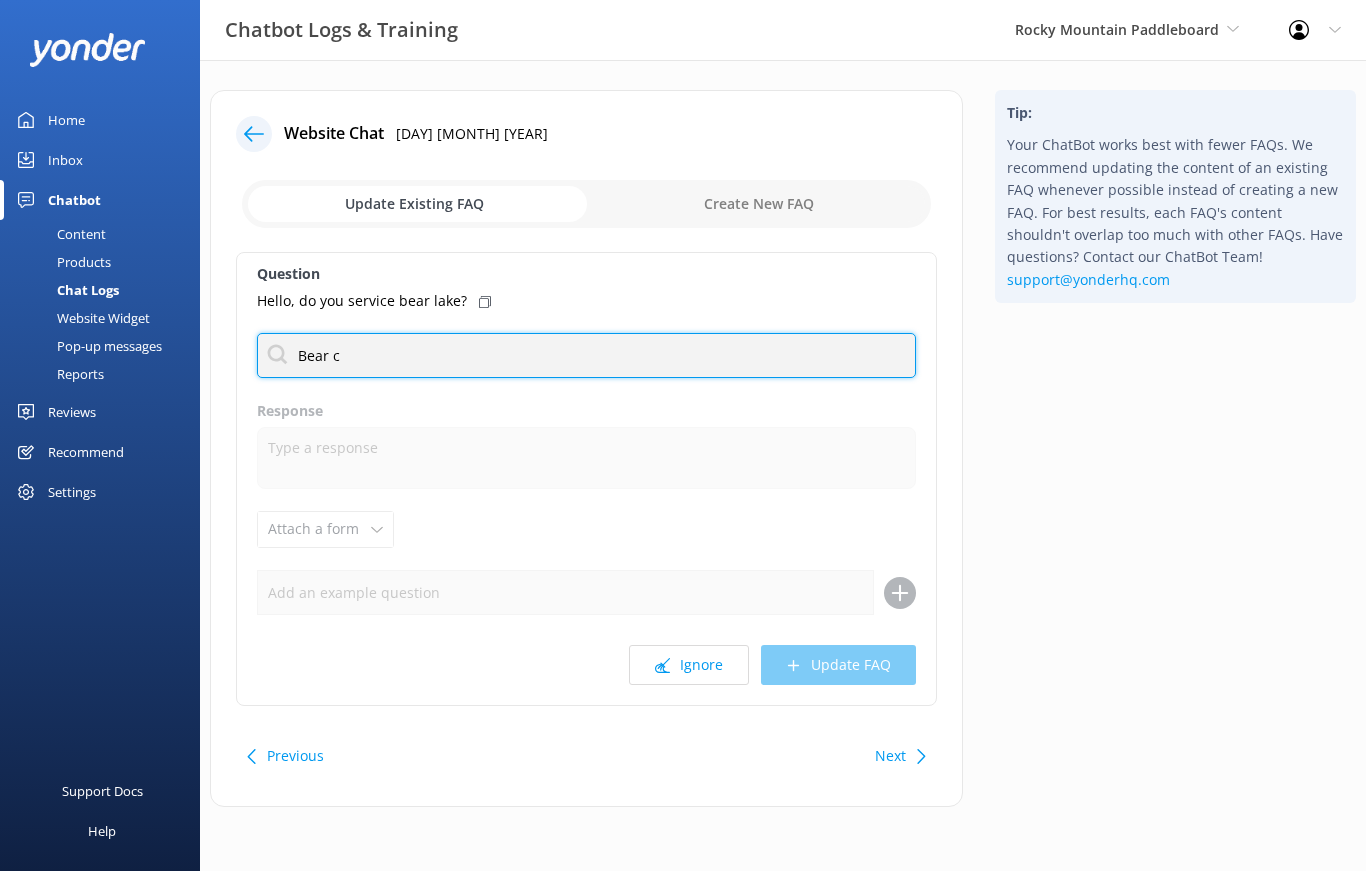 type on "Bear cr" 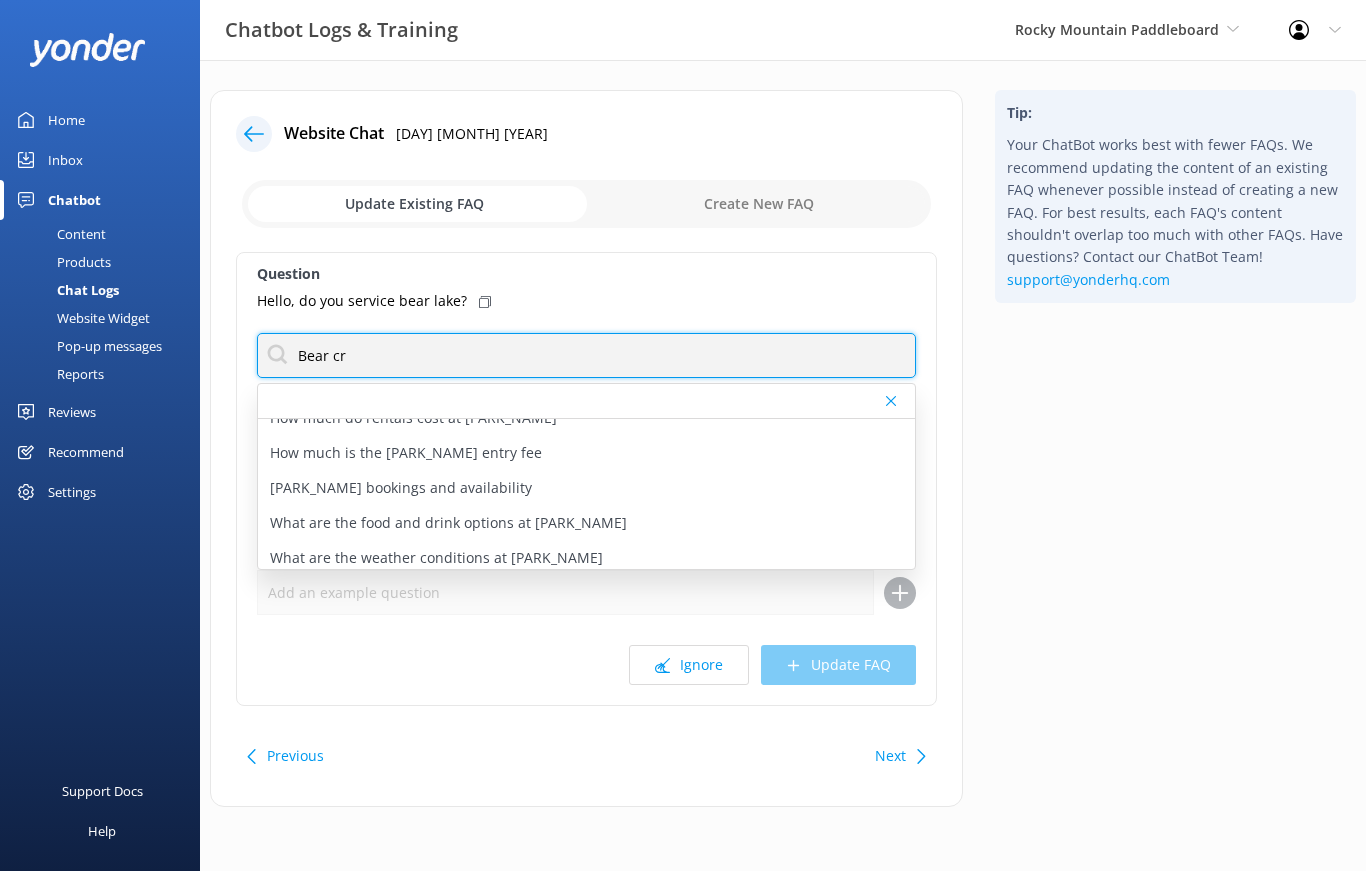 scroll, scrollTop: 91, scrollLeft: 0, axis: vertical 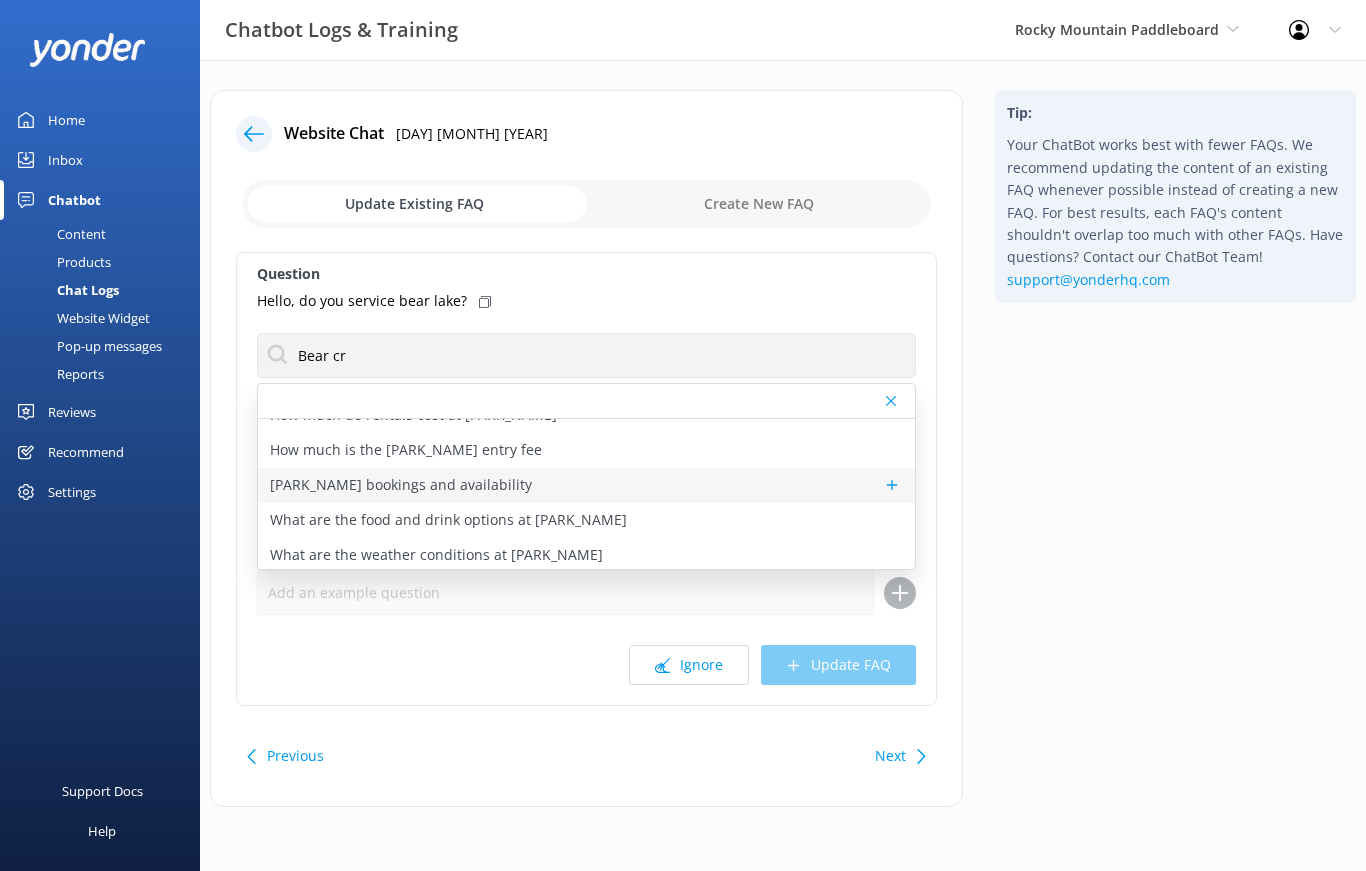 click on "Lakewood Bear Creek Lake Park bookings and availability" at bounding box center [586, 485] 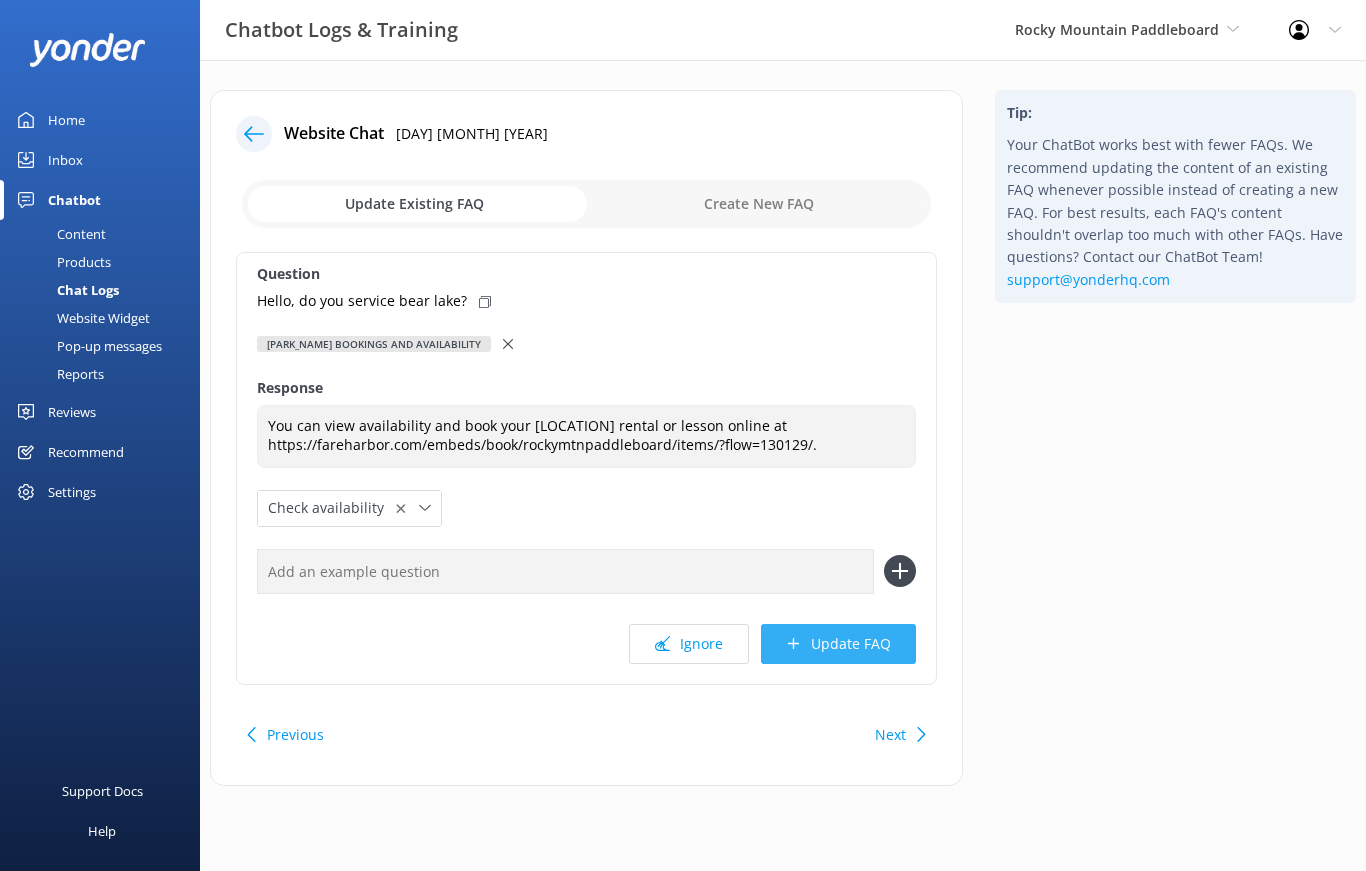 click on "Update FAQ" at bounding box center [838, 644] 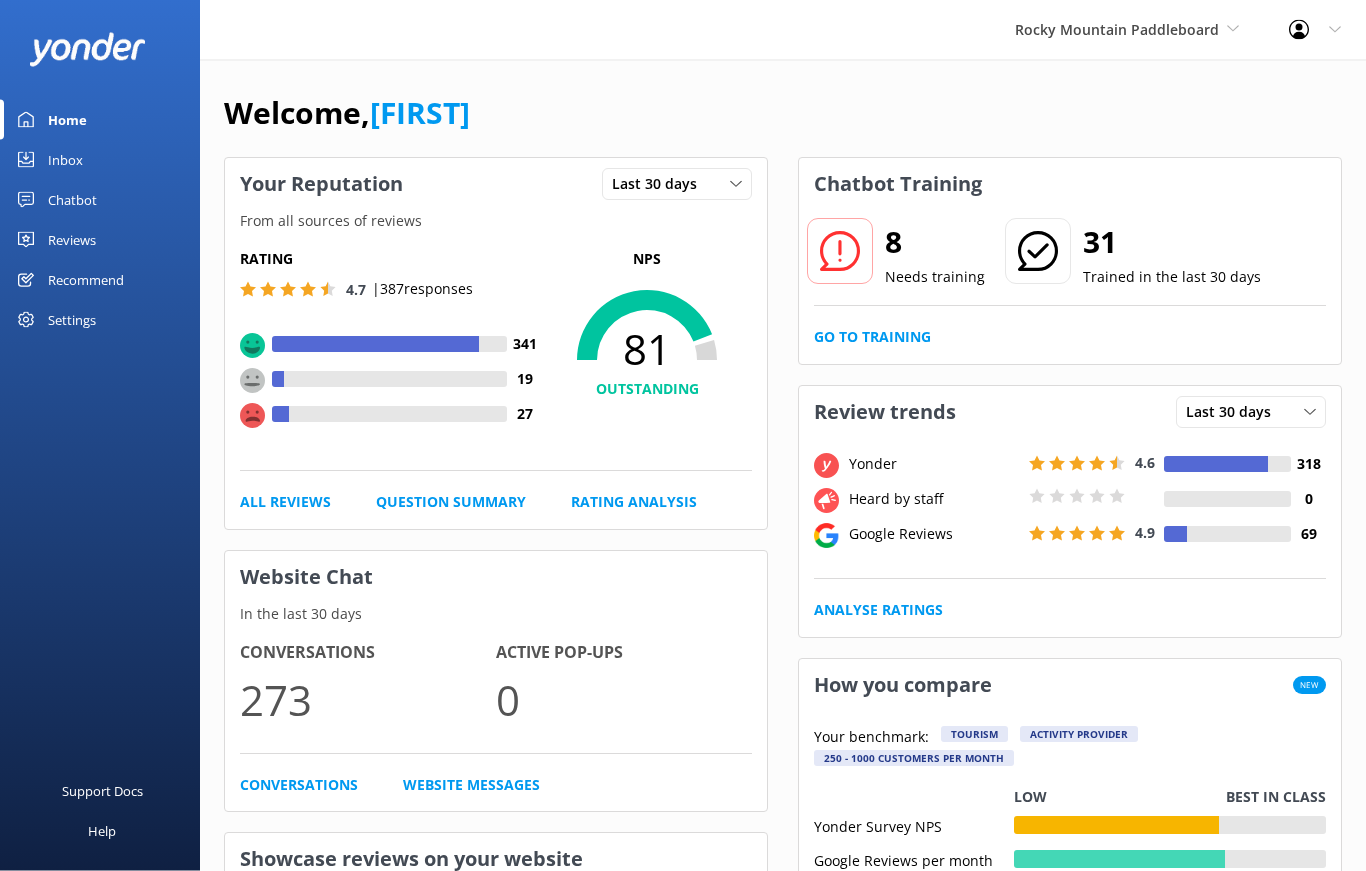 scroll, scrollTop: 0, scrollLeft: 0, axis: both 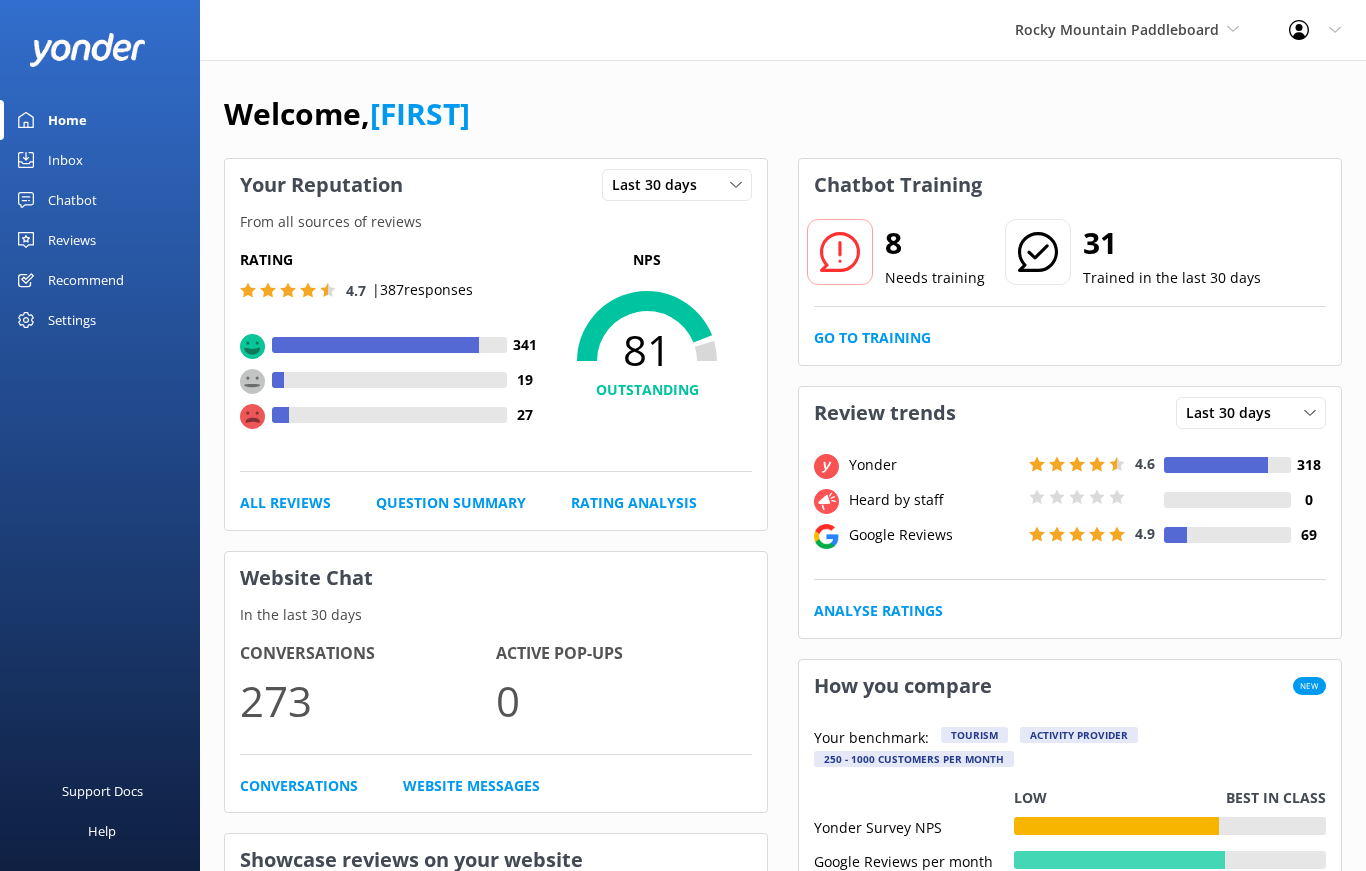 click on "Inbox" at bounding box center [65, 160] 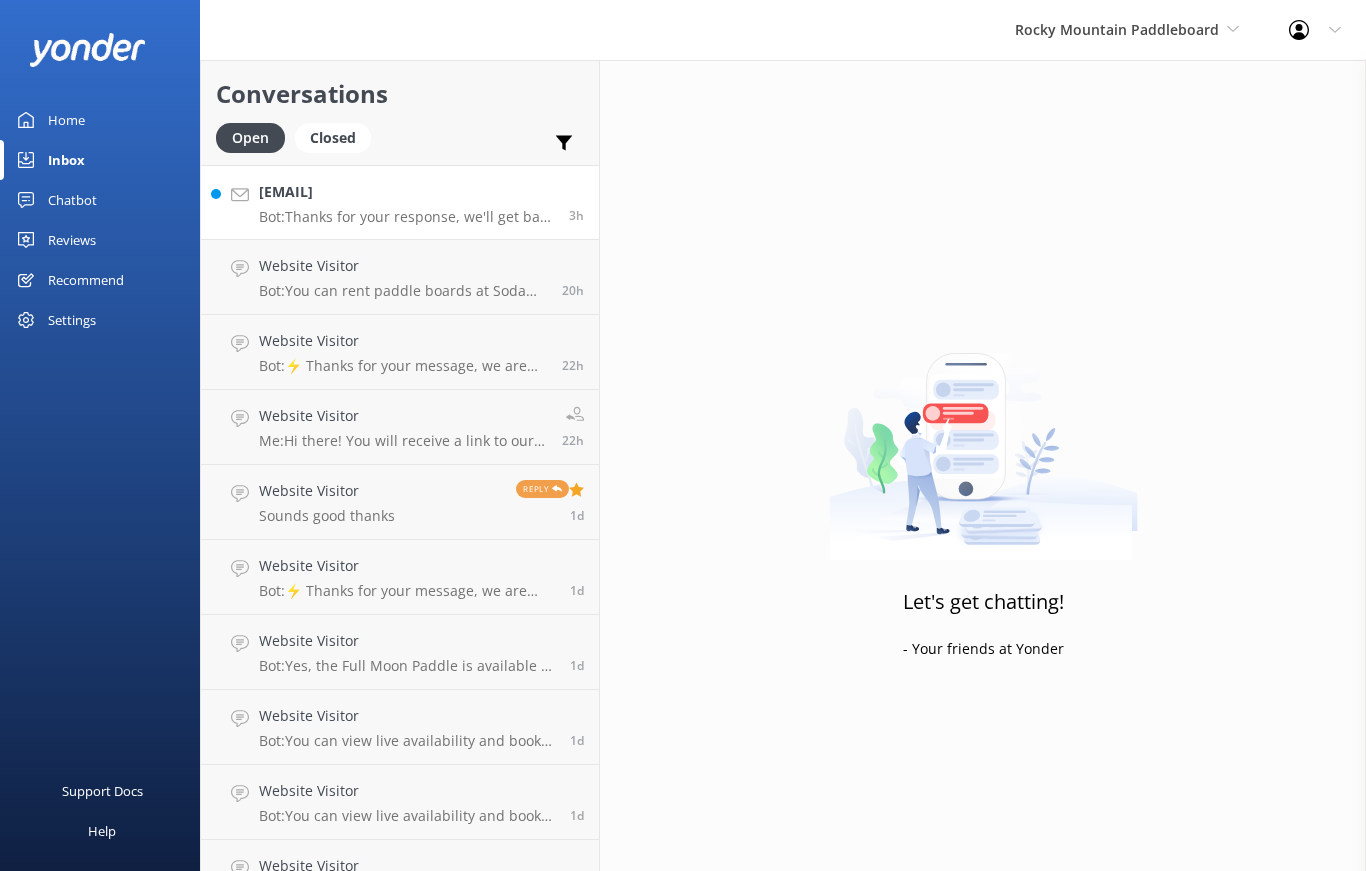 click on "Bot:  Thanks for your response, we'll get back to you as soon as we can during opening hours." at bounding box center (406, 217) 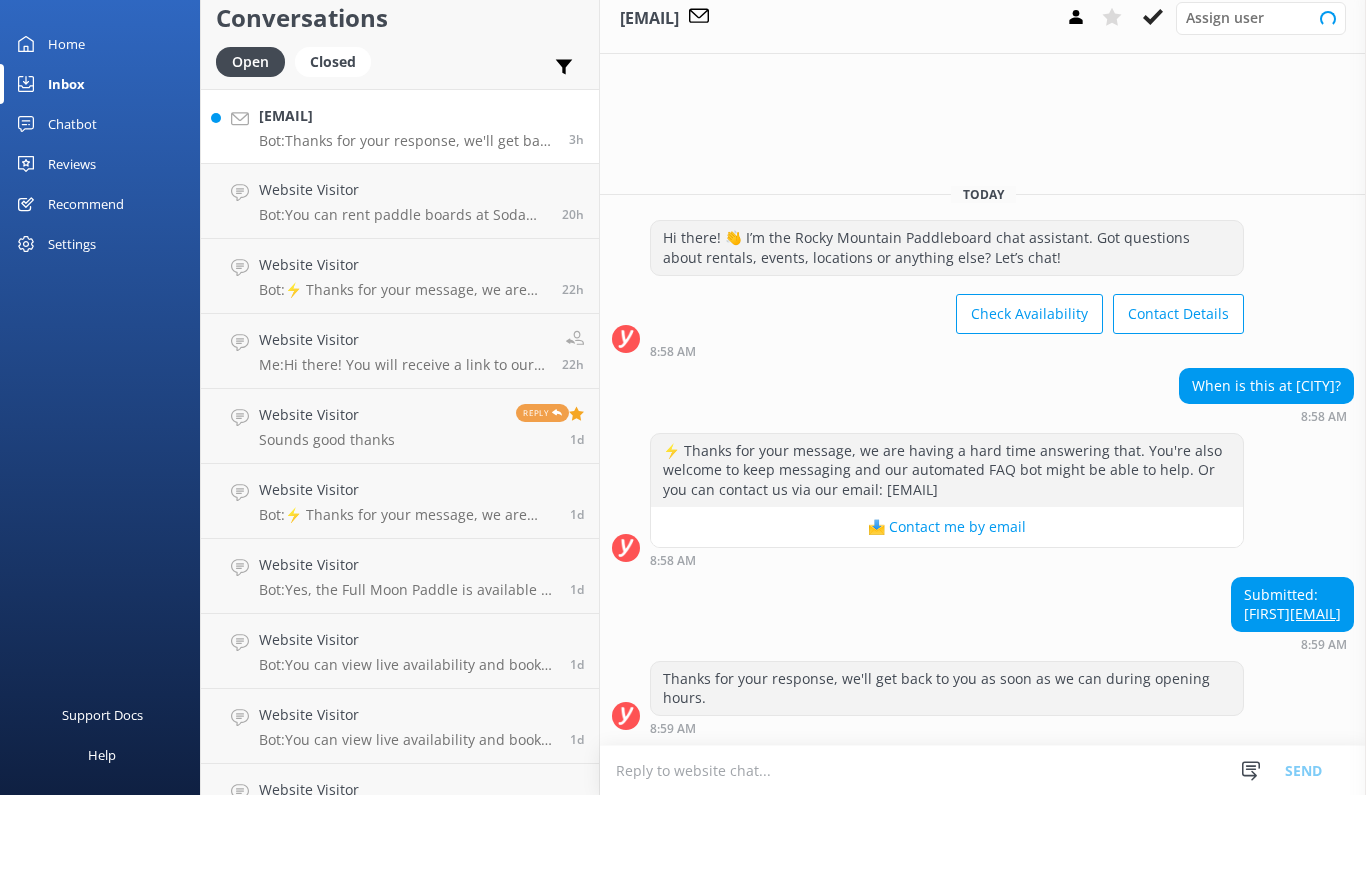 scroll, scrollTop: 15, scrollLeft: 0, axis: vertical 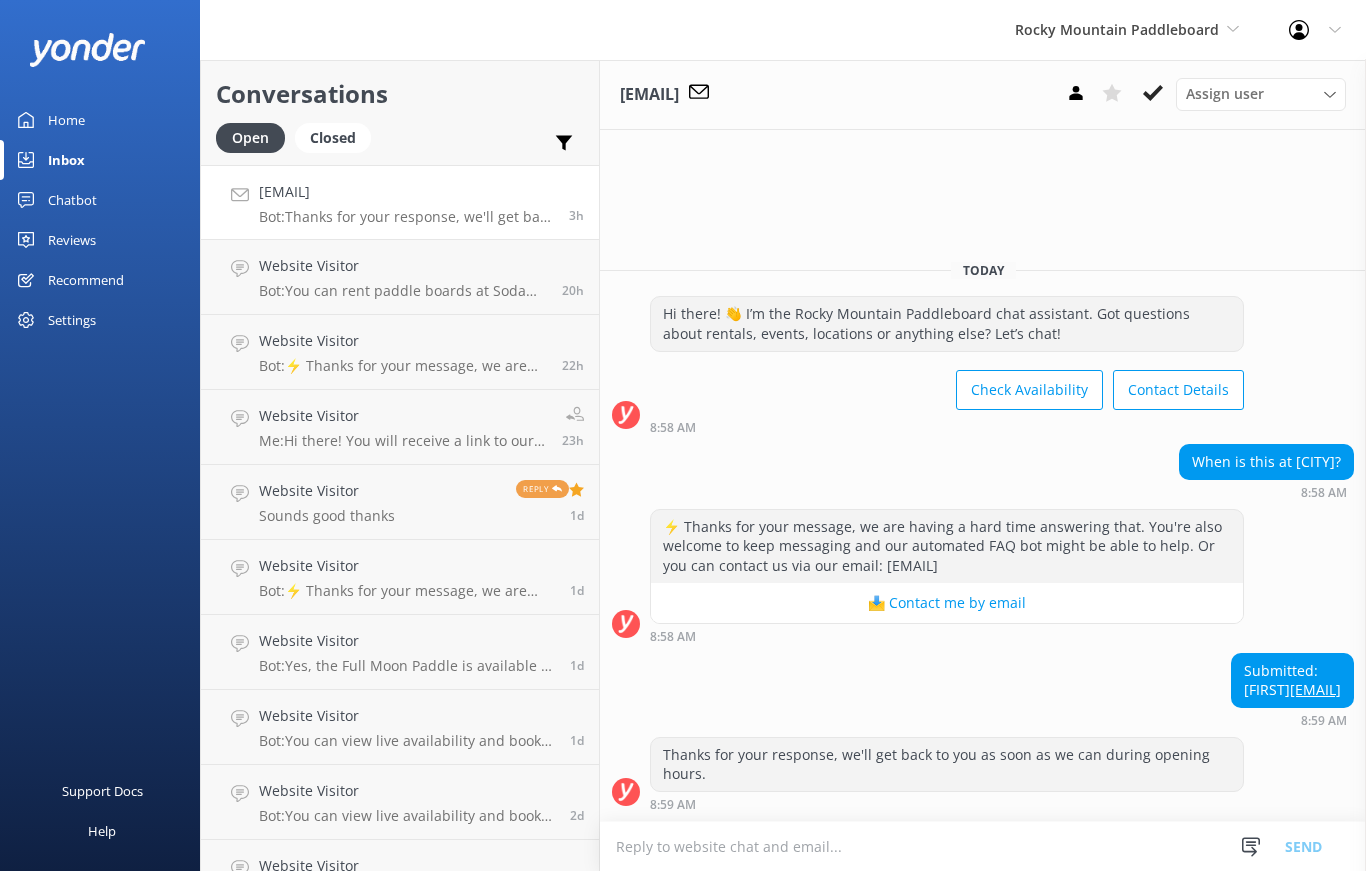 click on "Home" at bounding box center (100, 120) 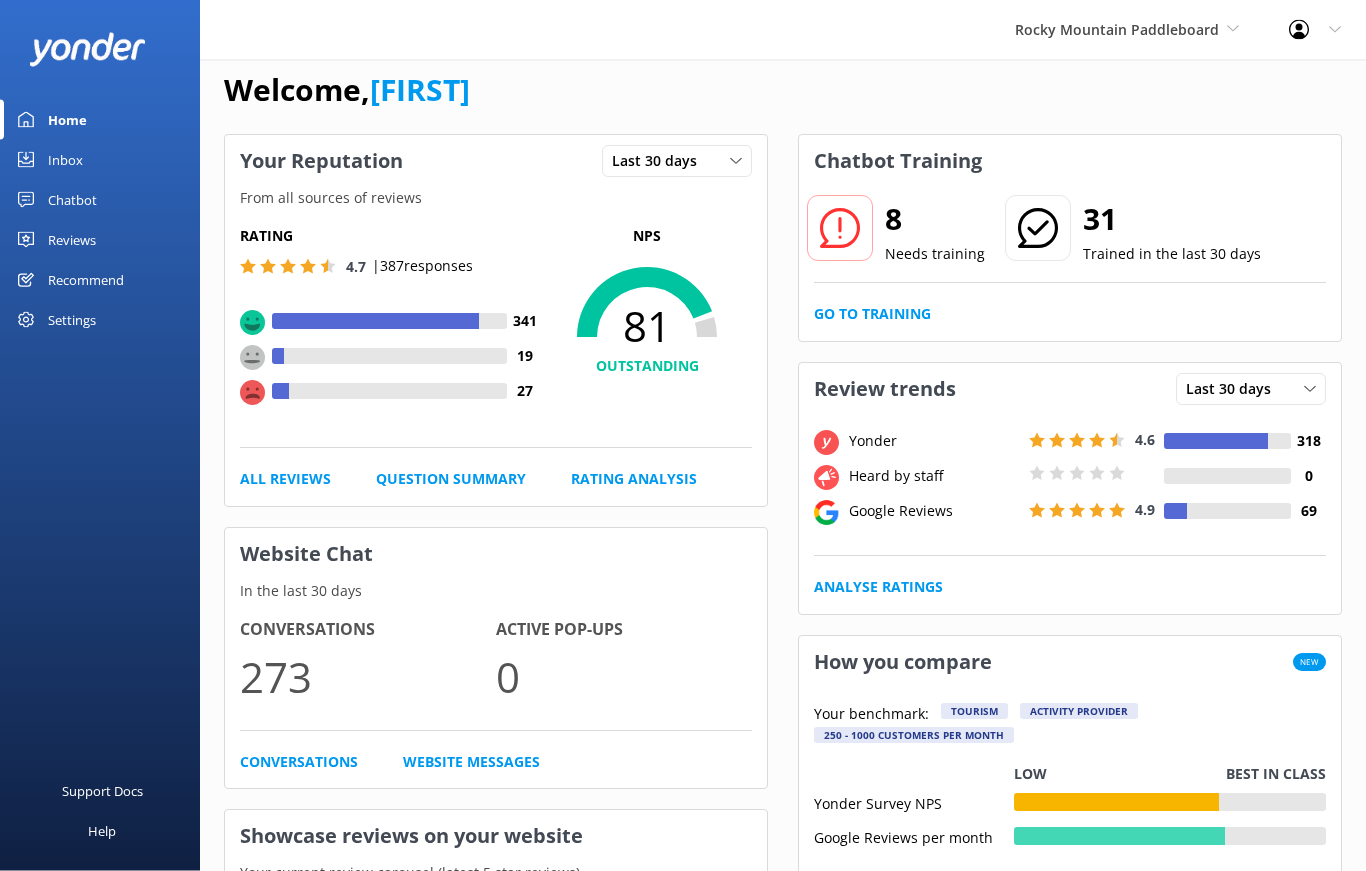 scroll, scrollTop: 0, scrollLeft: 0, axis: both 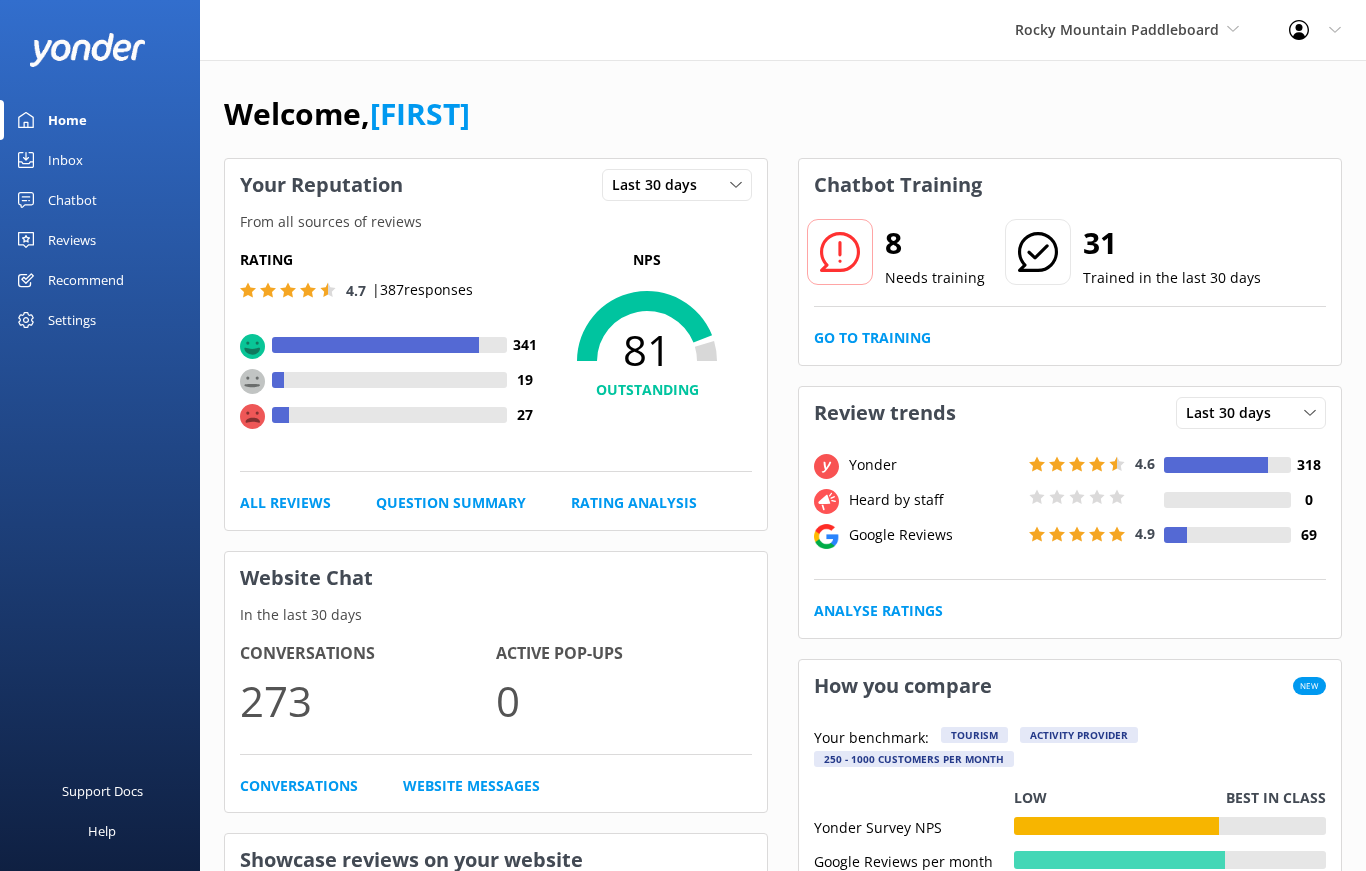 click on "Profile Settings Logout" at bounding box center [1315, 30] 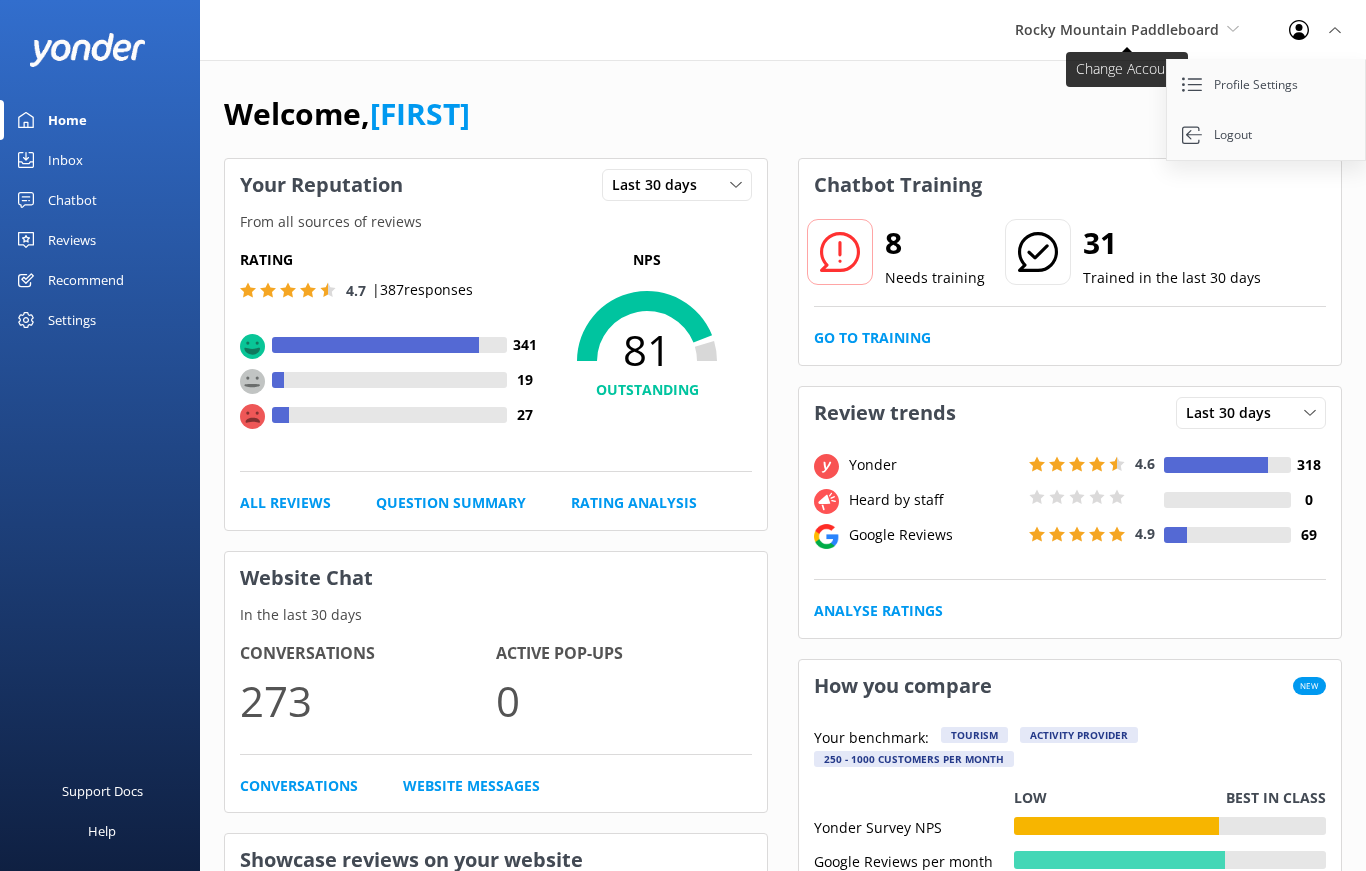 click 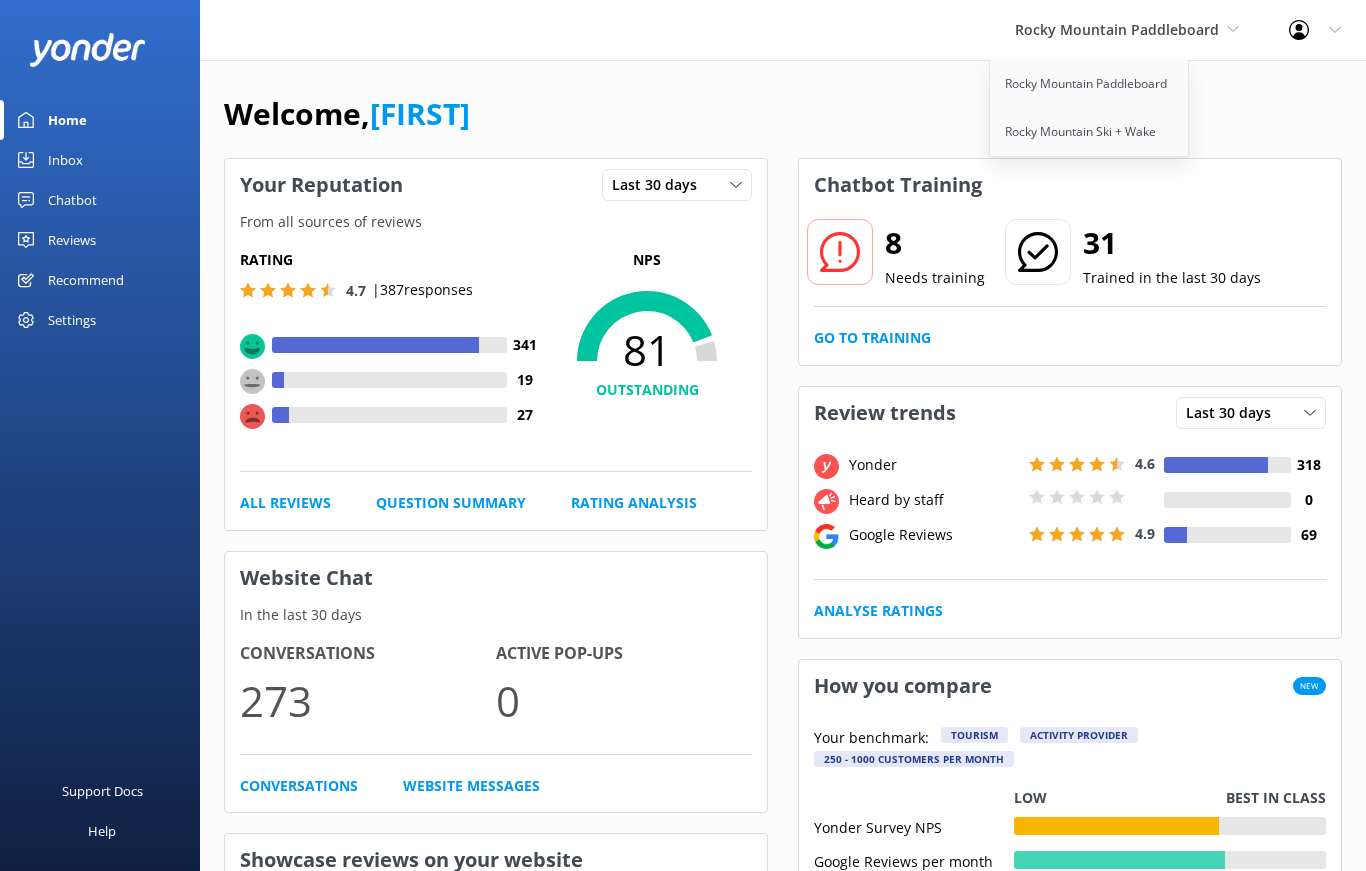 click on "Welcome,  [FIRST]" at bounding box center [783, 124] 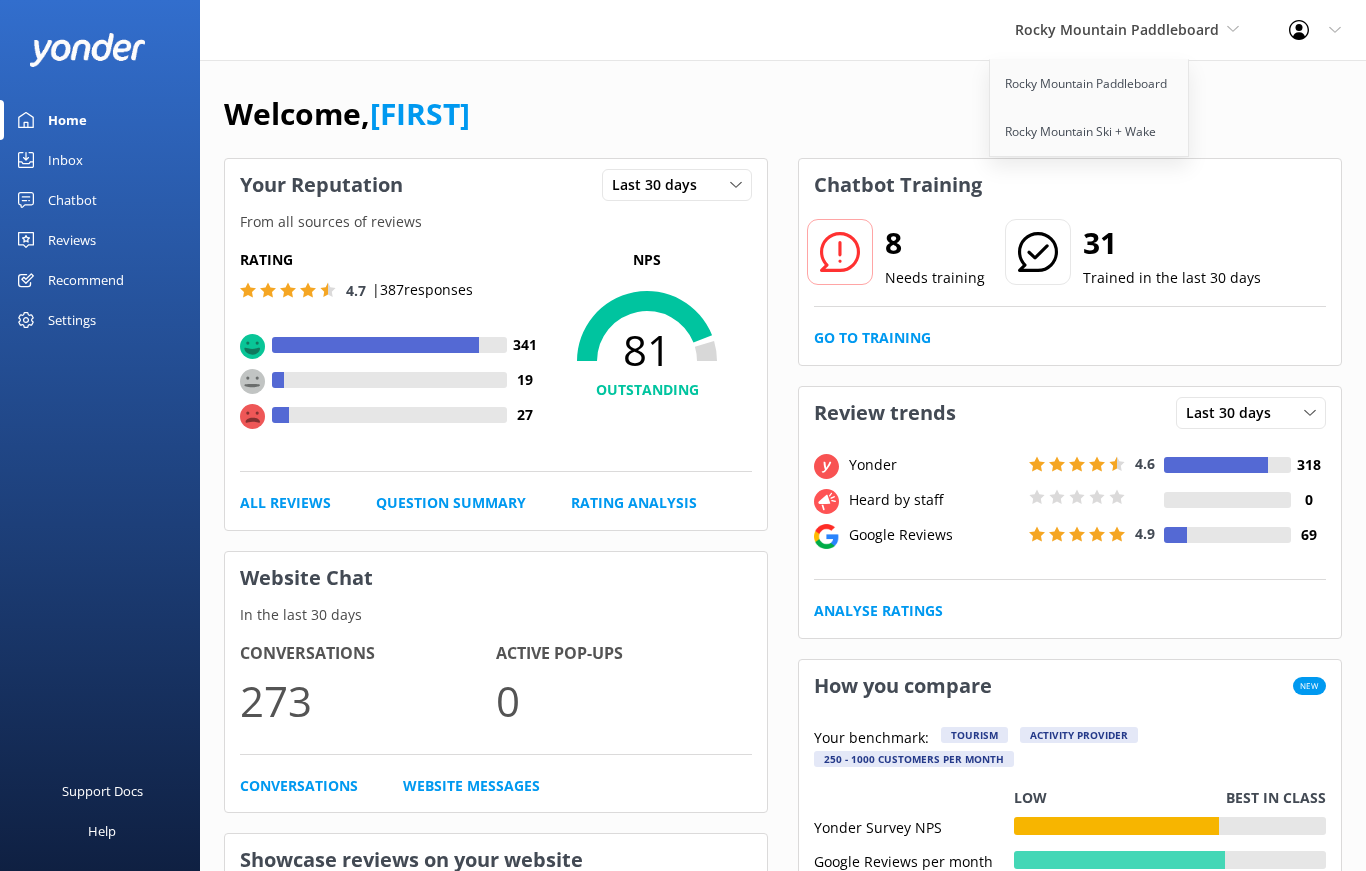 click on "Settings" at bounding box center [72, 320] 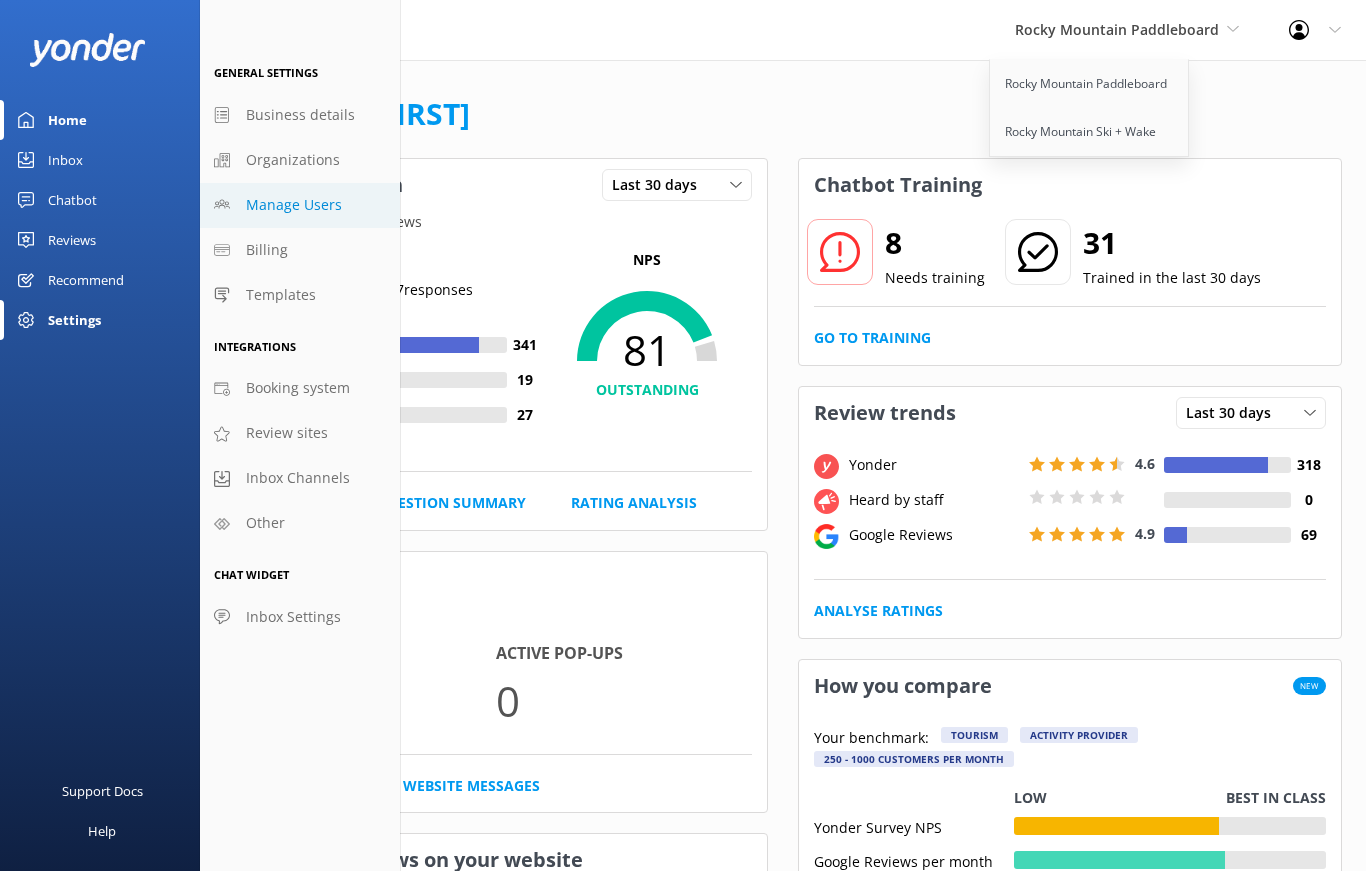 click on "Manage Users" at bounding box center [300, 205] 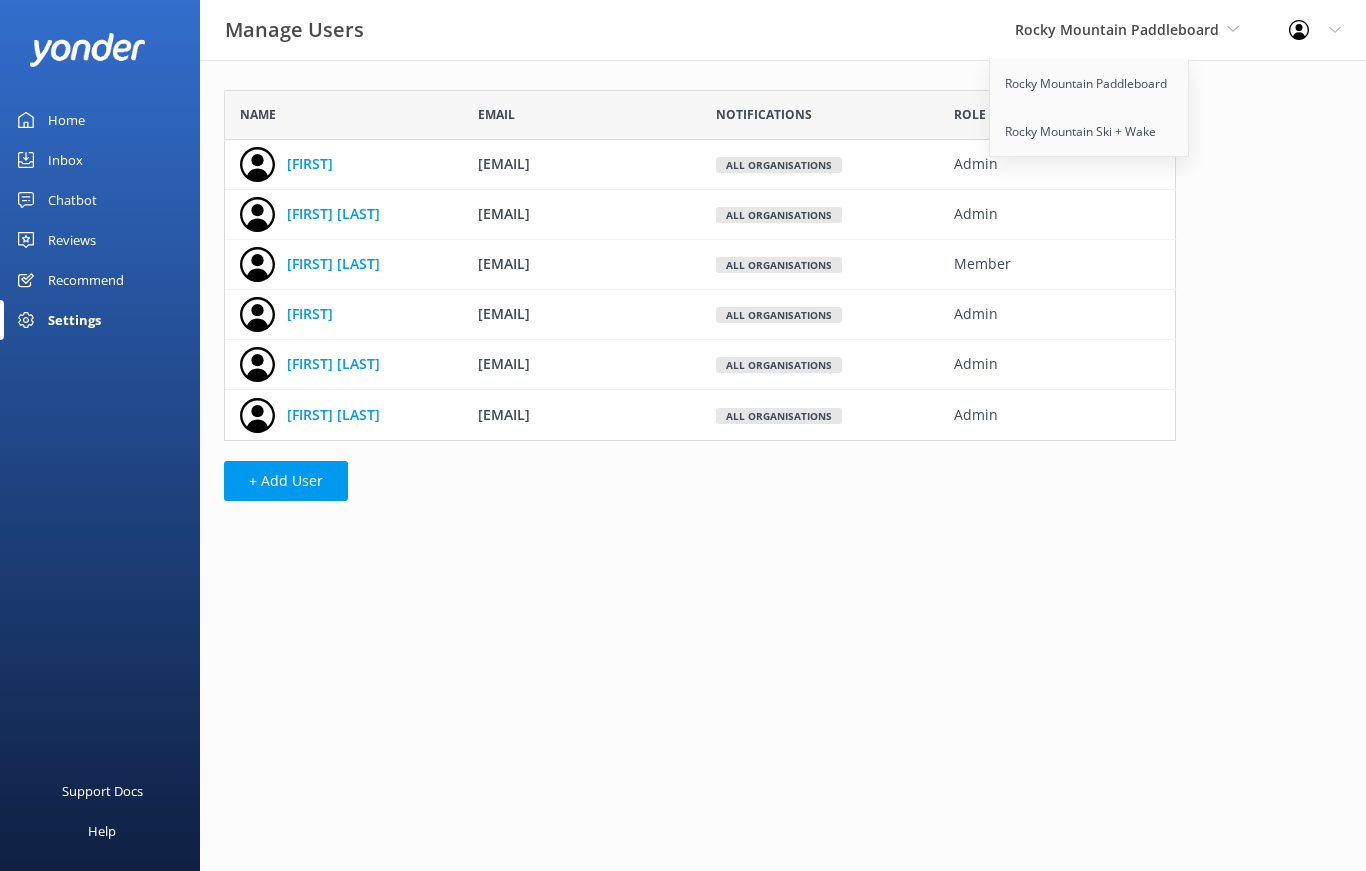 scroll, scrollTop: 1, scrollLeft: 1, axis: both 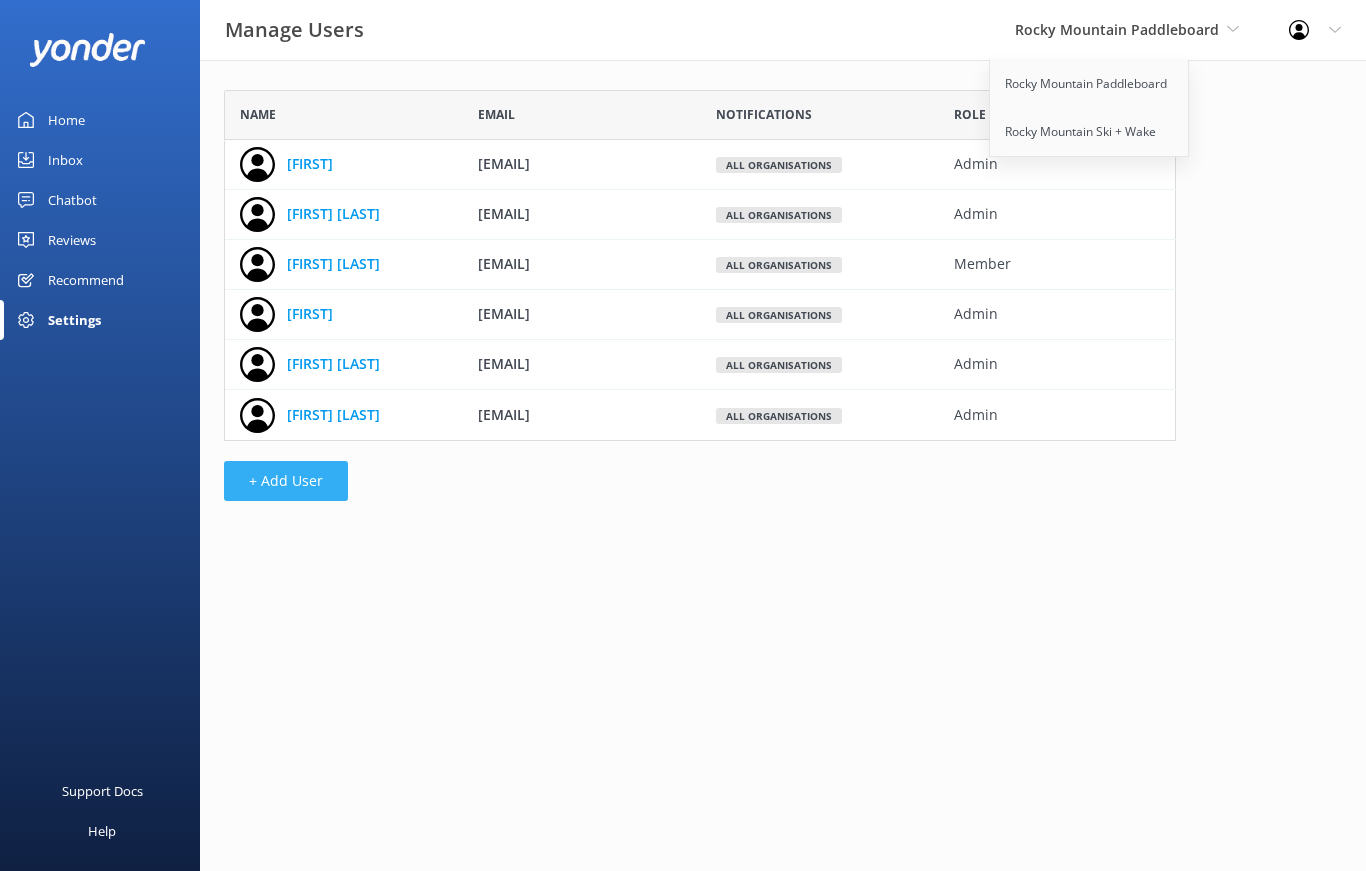 click on "+ Add User" at bounding box center [286, 481] 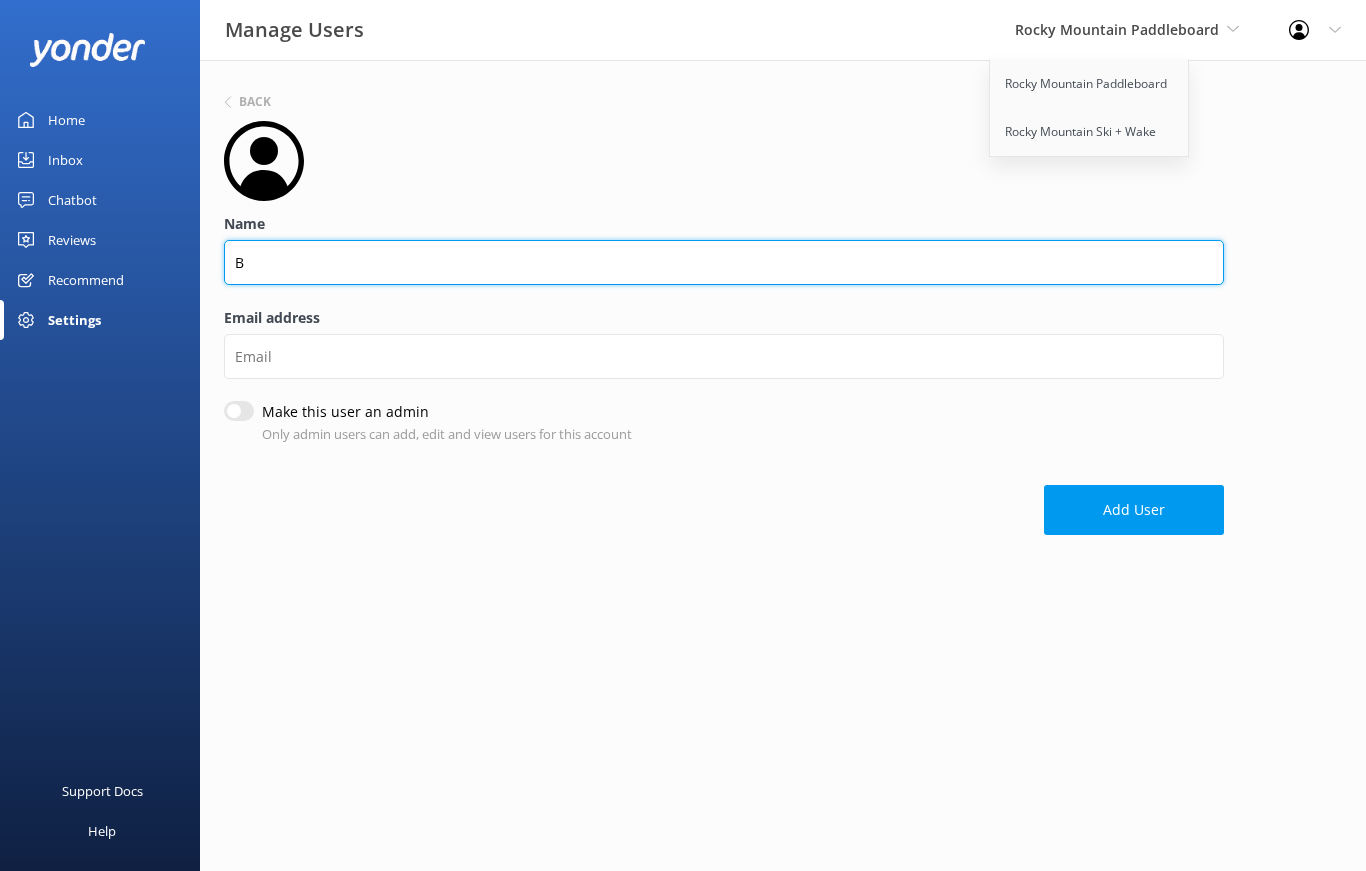 drag, startPoint x: 278, startPoint y: 488, endPoint x: 652, endPoint y: 254, distance: 441.17117 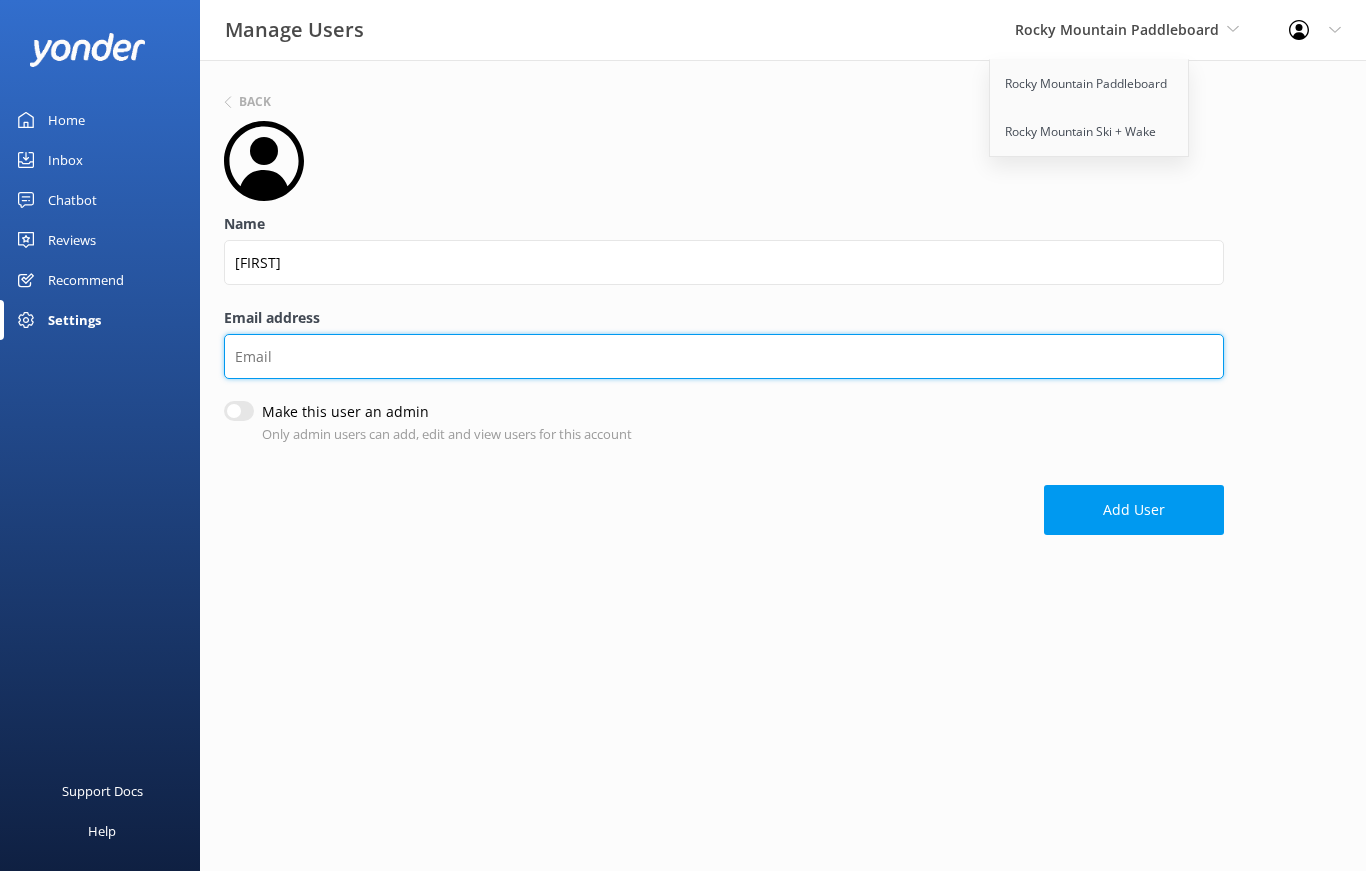 click on "Email address" at bounding box center (724, 356) 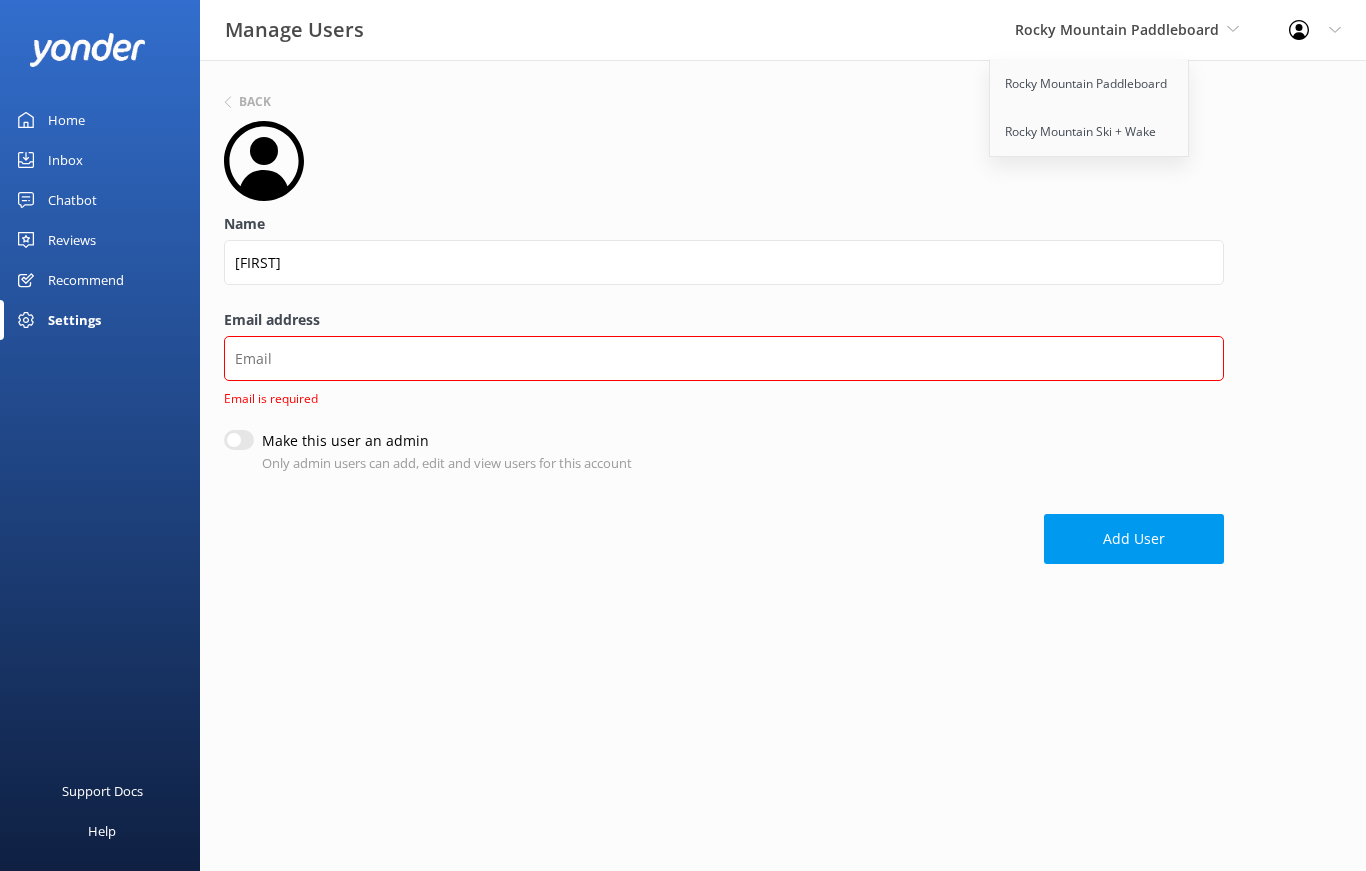 drag, startPoint x: 641, startPoint y: 375, endPoint x: -1, endPoint y: -1, distance: 744.0027 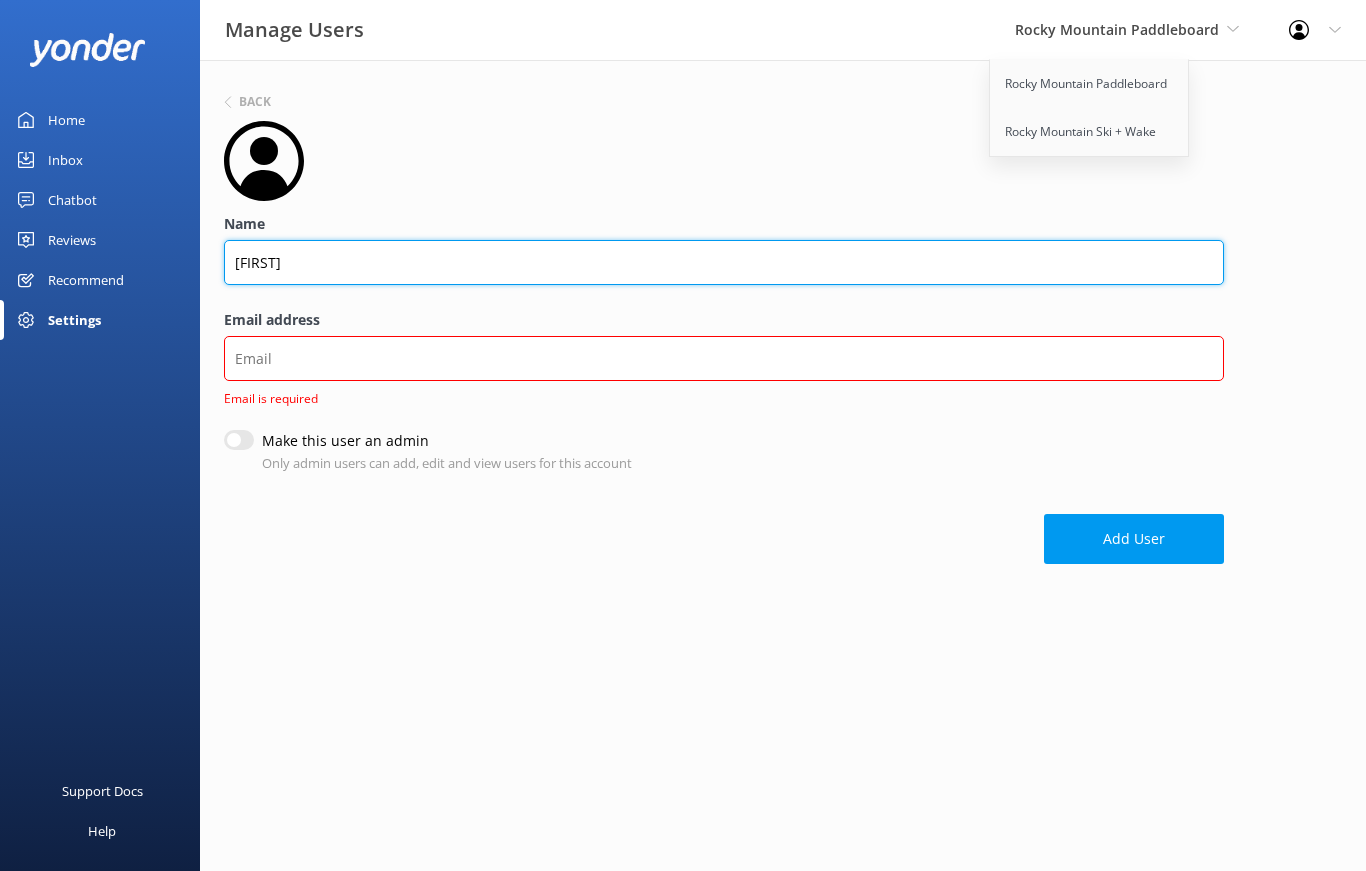 click on "[FIRST]" at bounding box center [724, 262] 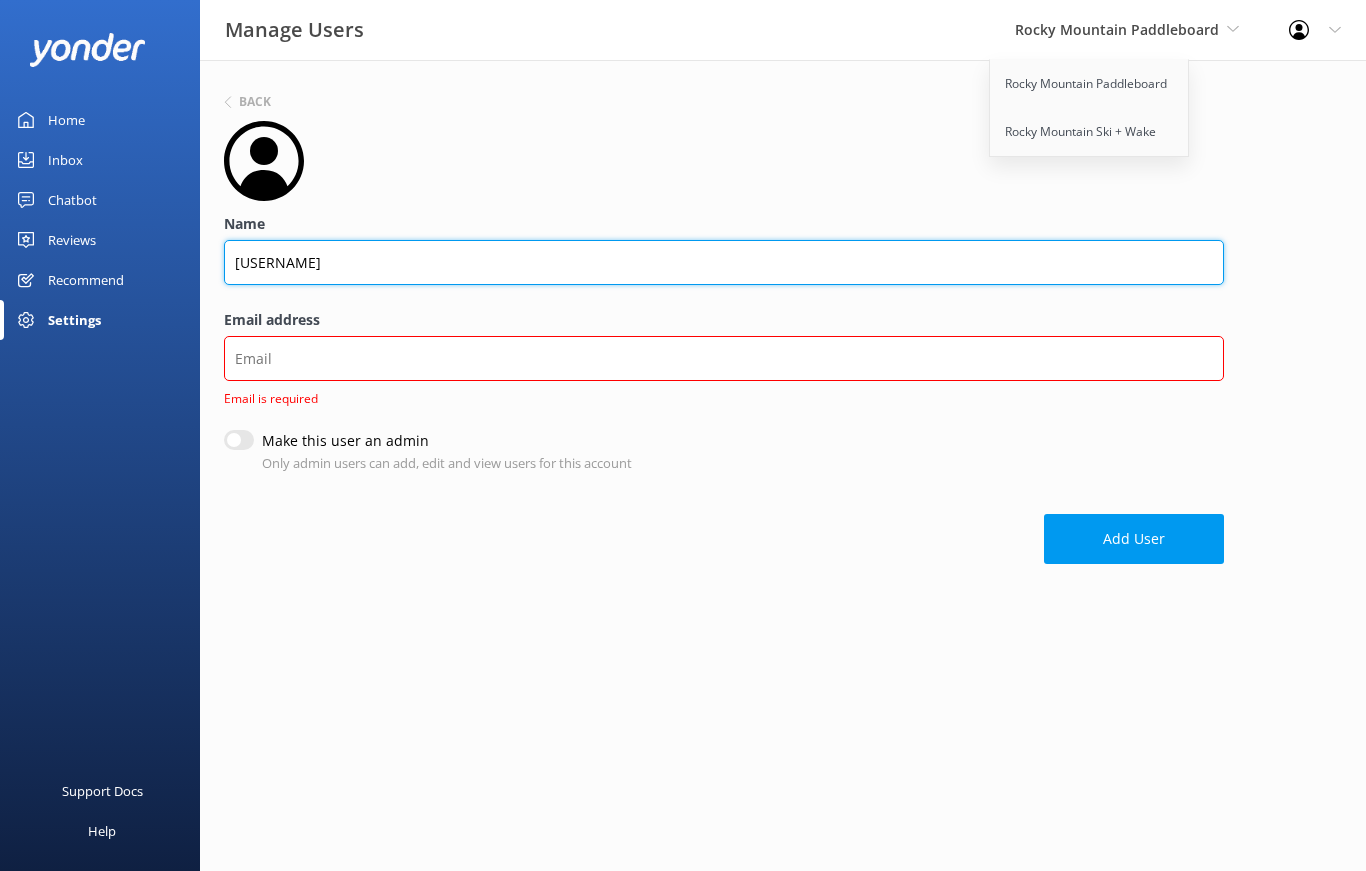 type on "[USERNAME]" 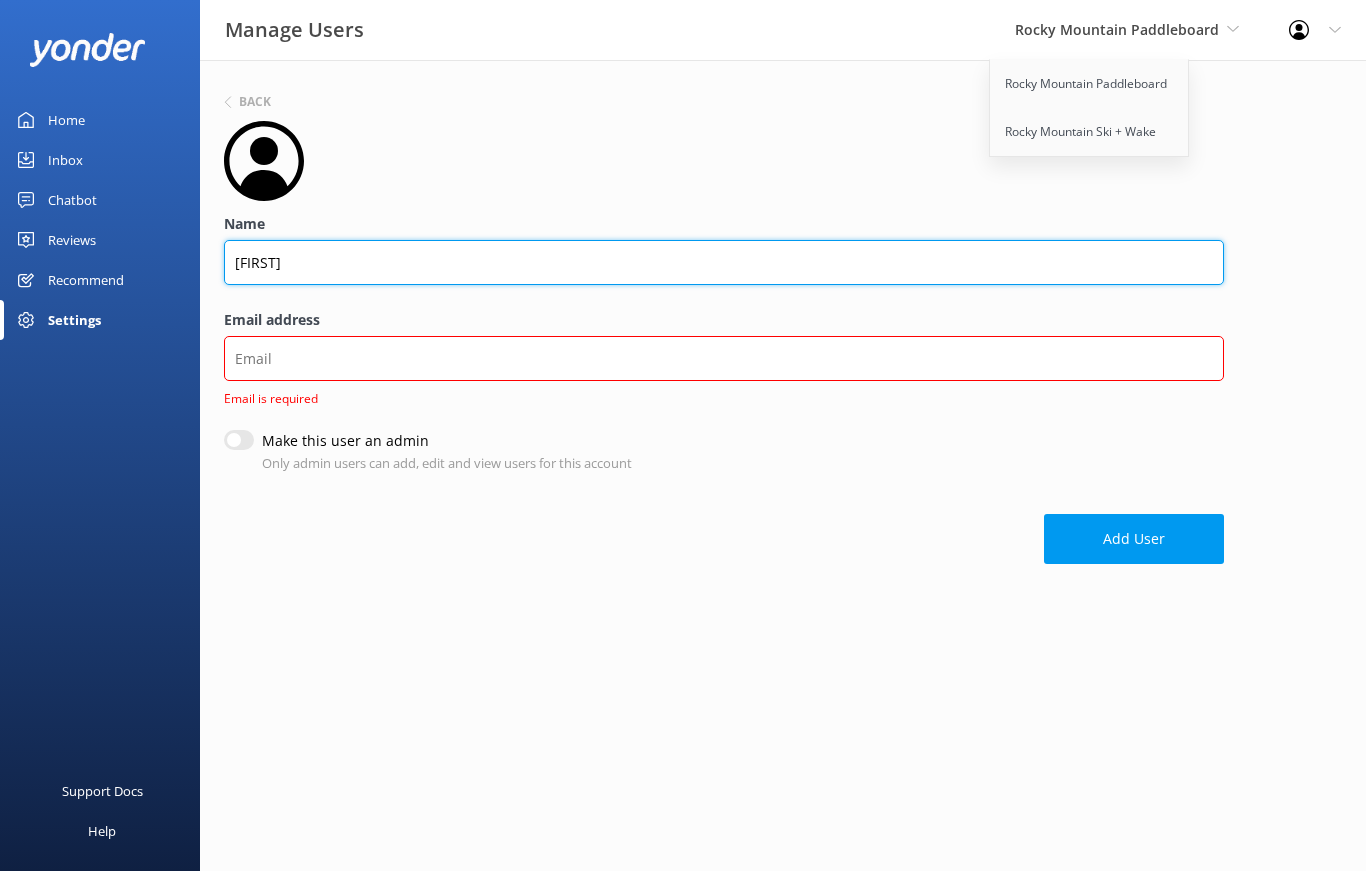 type on "[FIRST]" 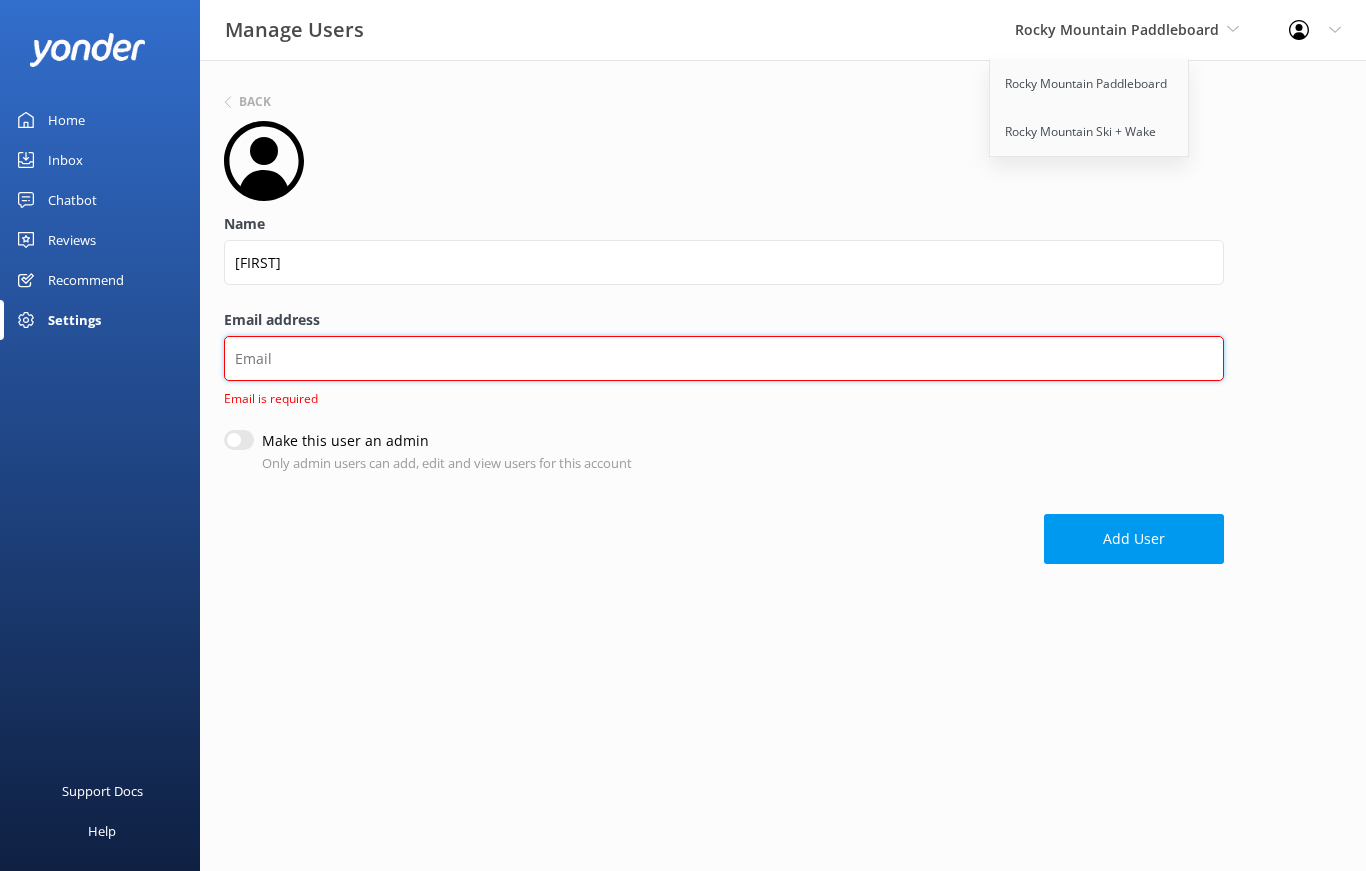 click on "Email address" at bounding box center [724, 358] 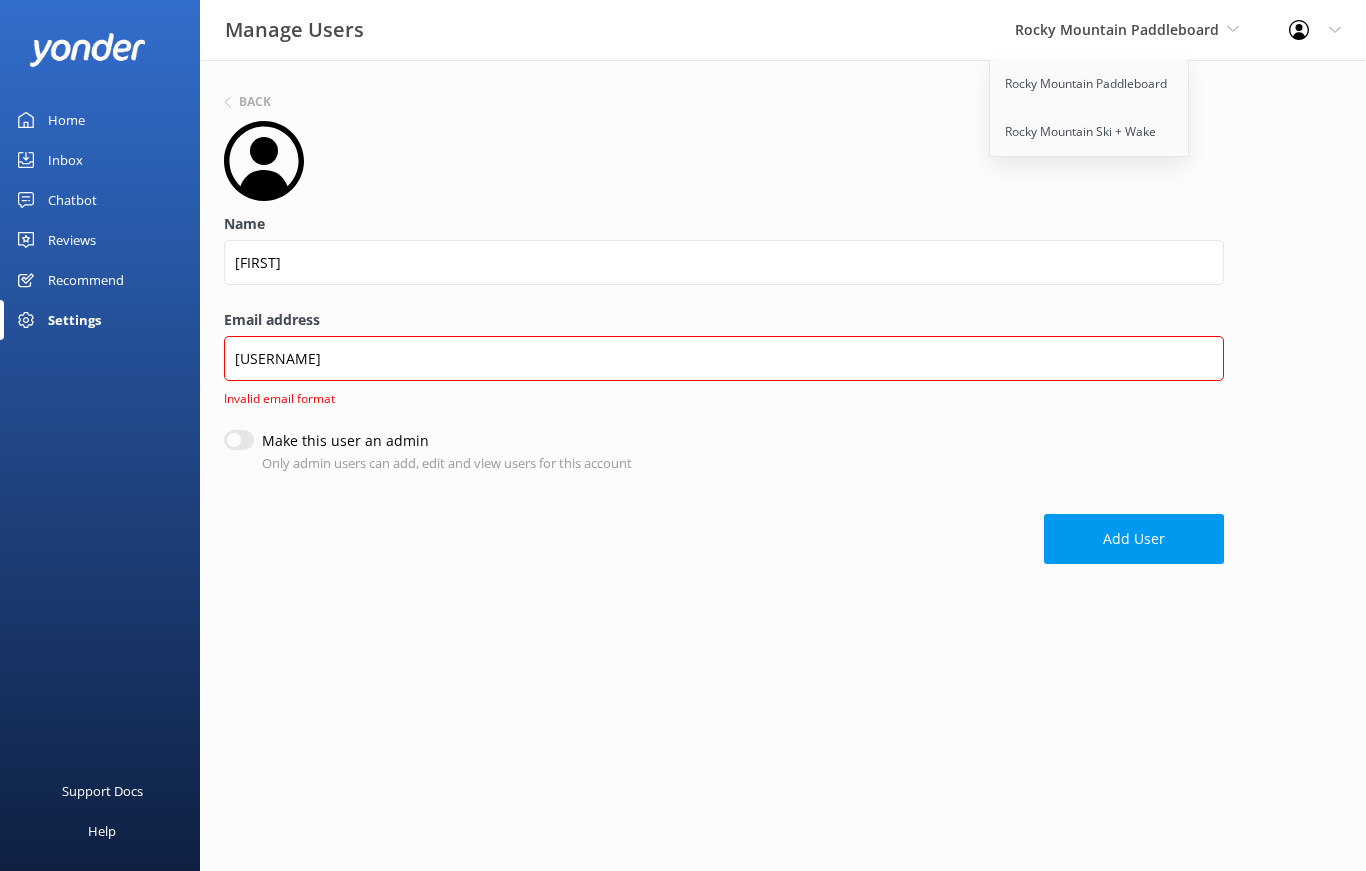 drag, startPoint x: 717, startPoint y: 363, endPoint x: -1, endPoint y: -1, distance: 804.9969 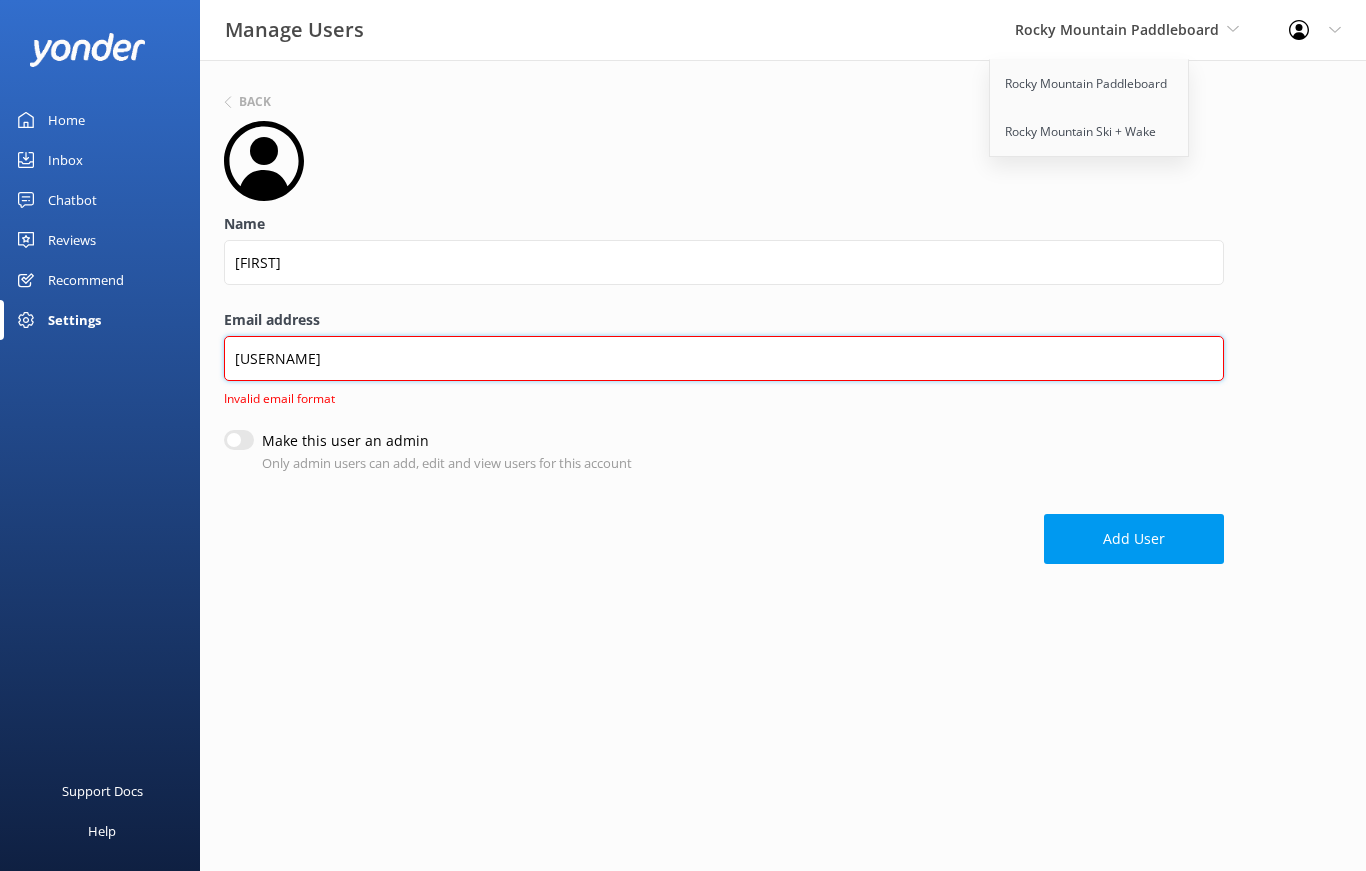 click on "[USERNAME]" at bounding box center [724, 358] 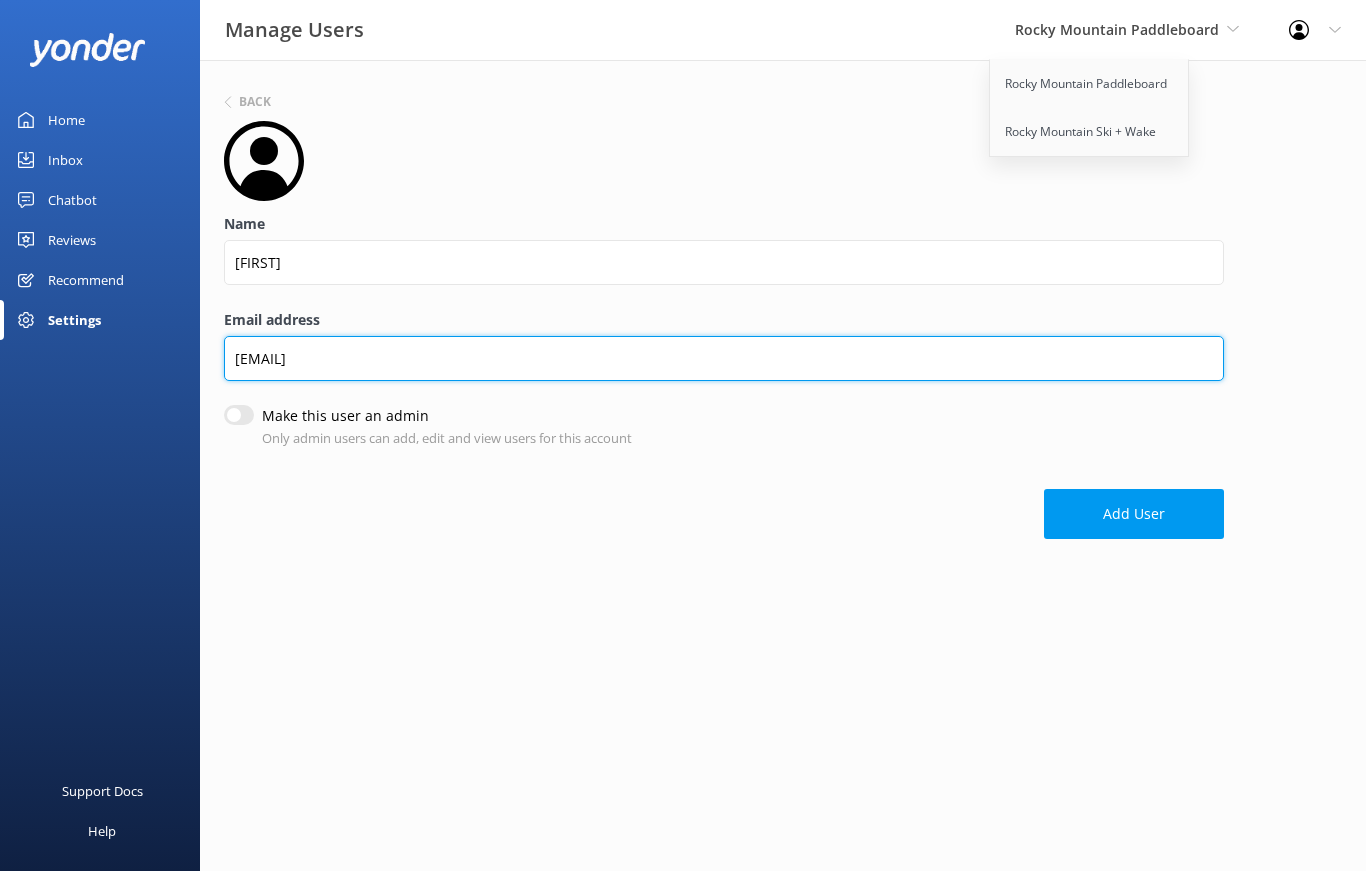 type on "[EMAIL]" 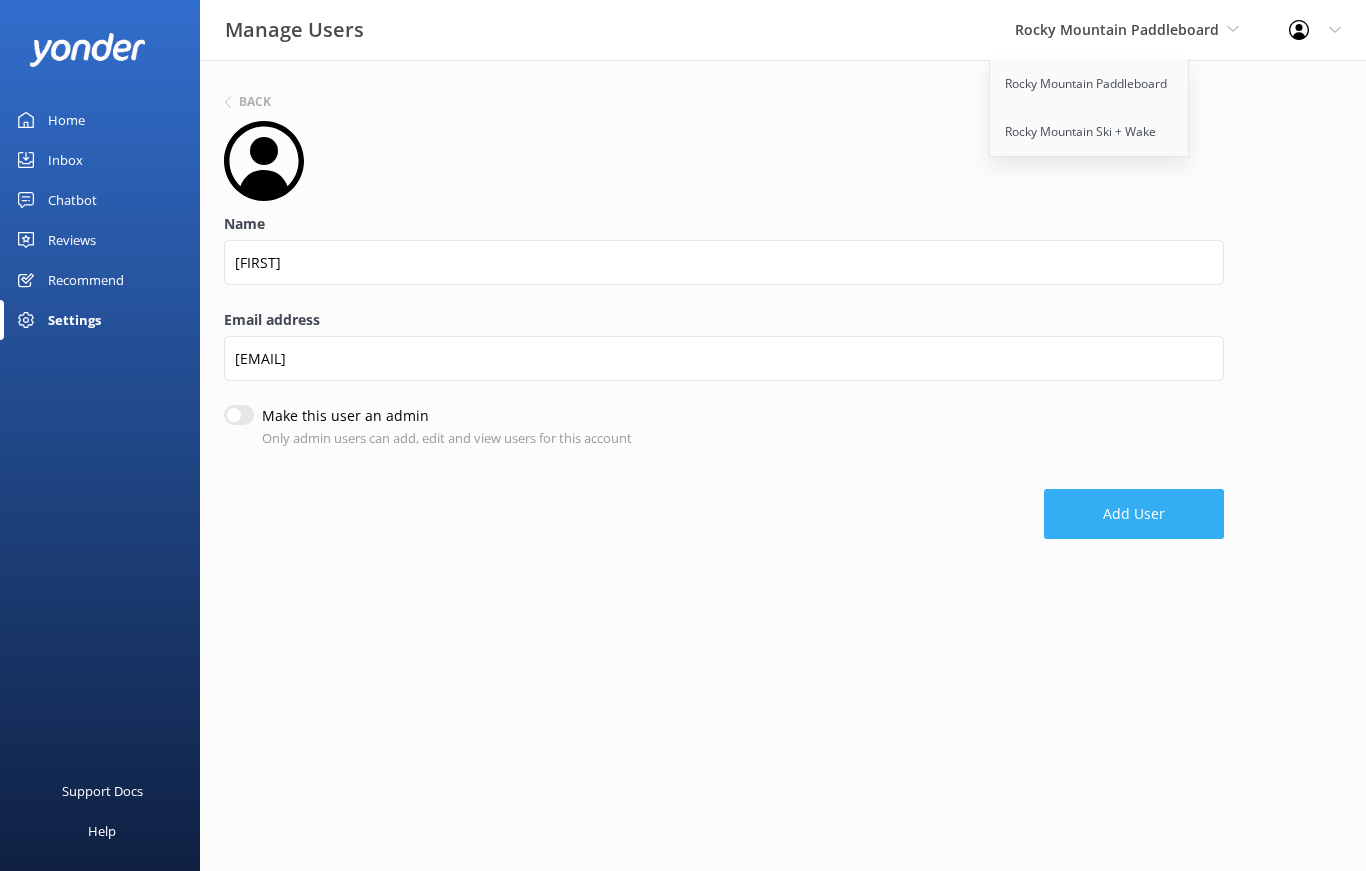 click on "Add User" at bounding box center (1134, 514) 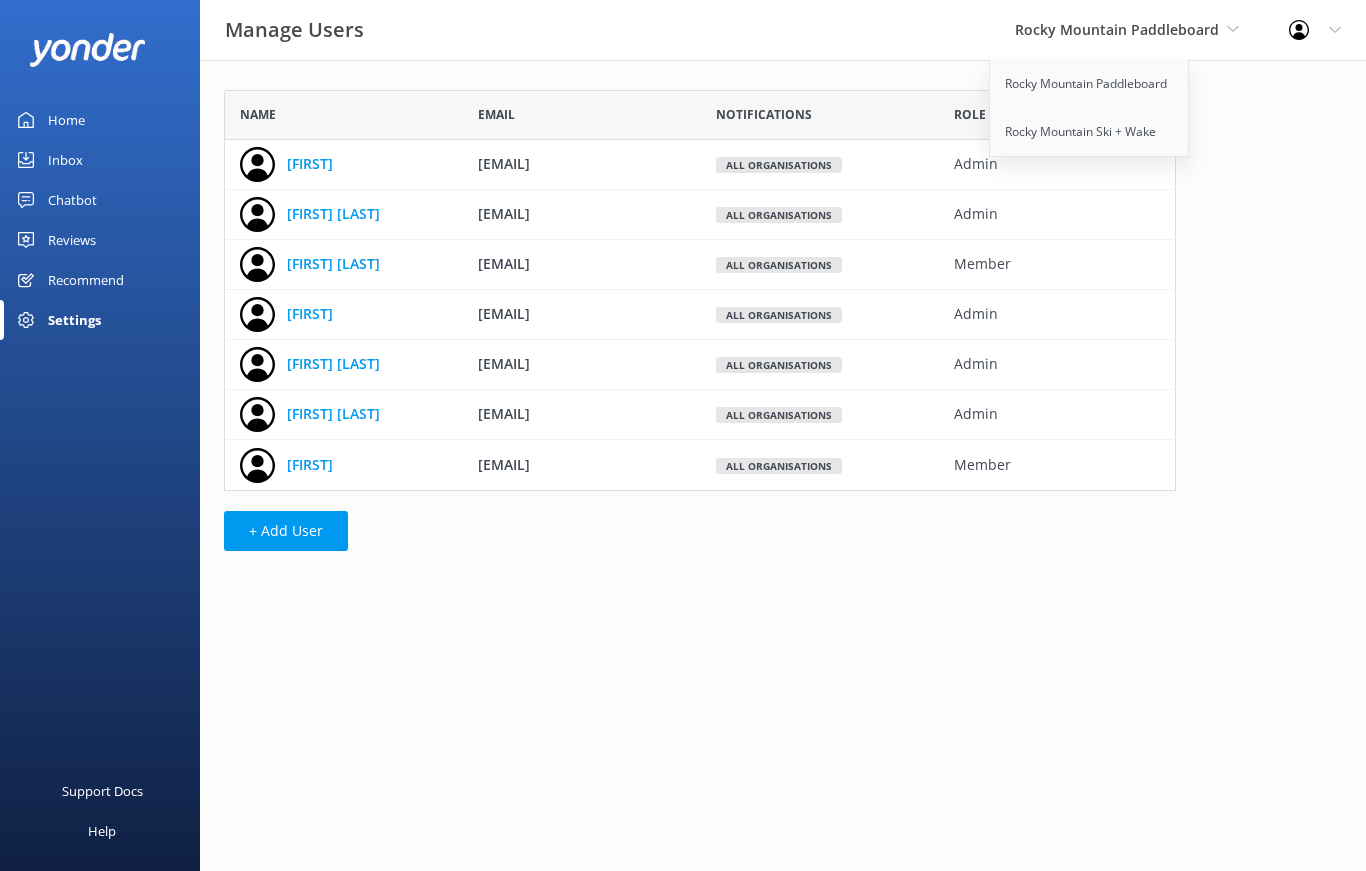 scroll, scrollTop: 1, scrollLeft: 1, axis: both 